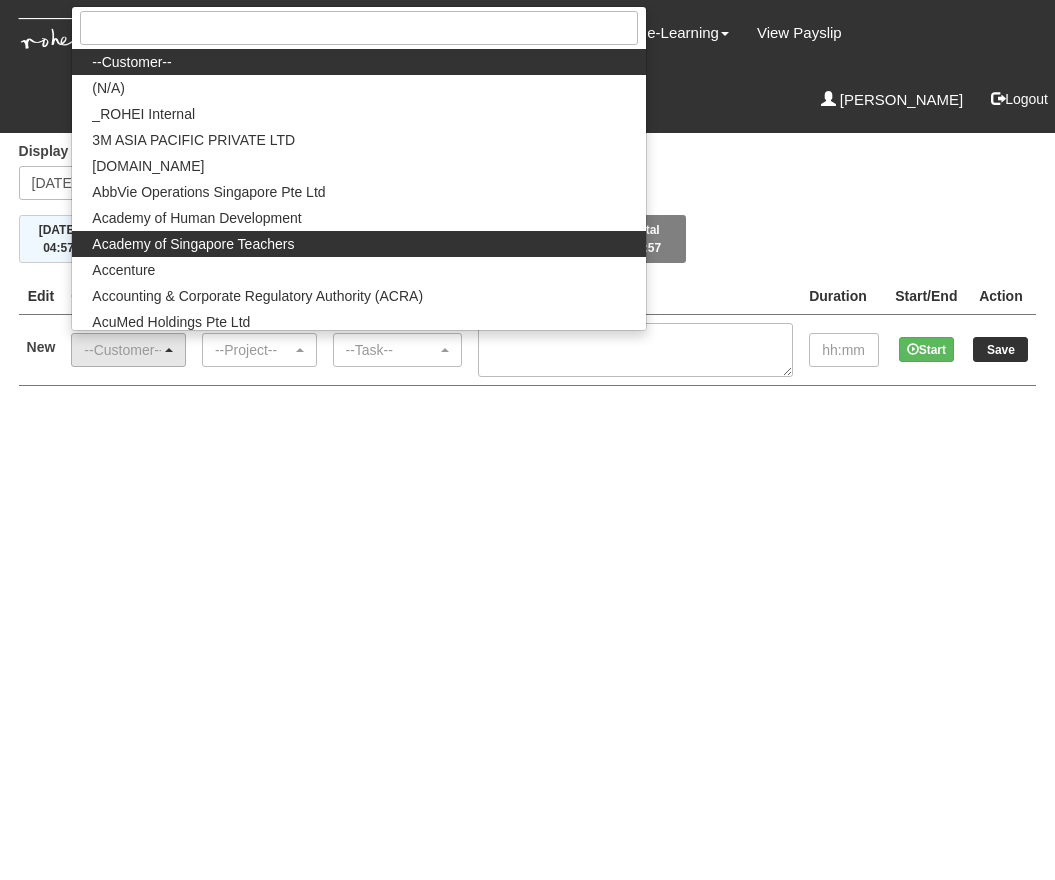 scroll, scrollTop: 0, scrollLeft: 0, axis: both 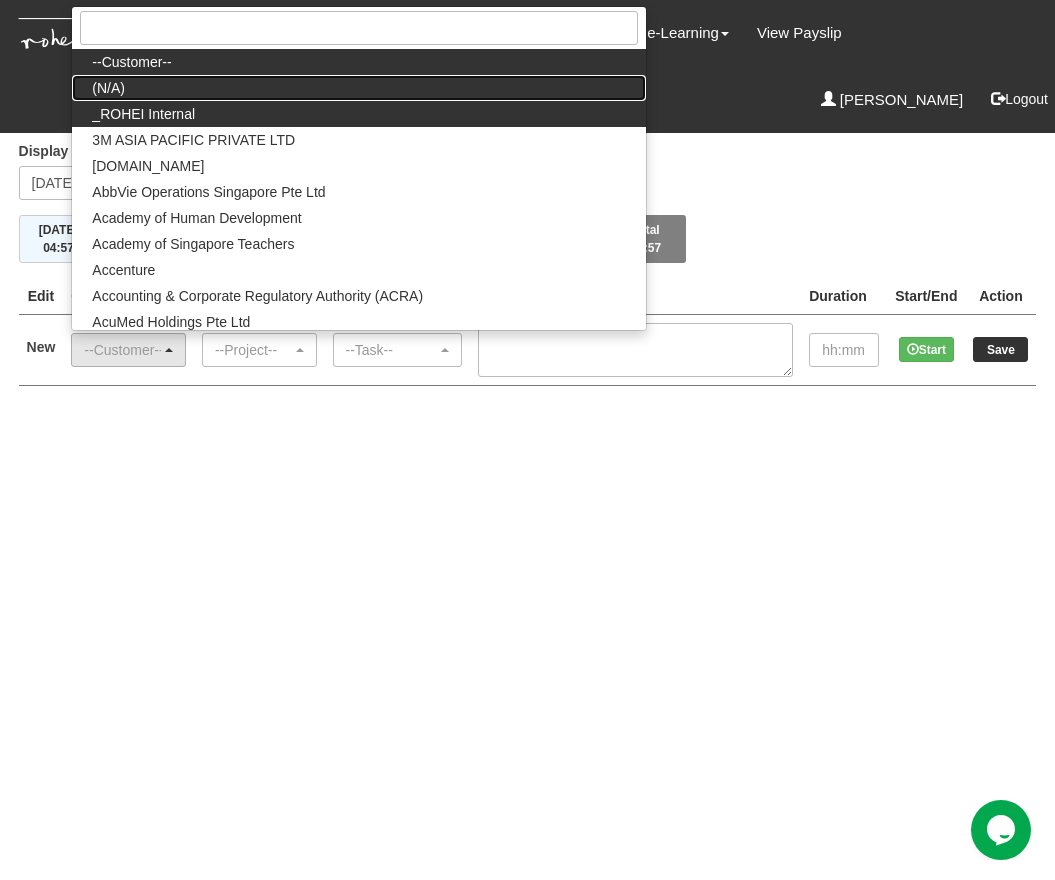 drag, startPoint x: 194, startPoint y: 91, endPoint x: 198, endPoint y: 115, distance: 24.33105 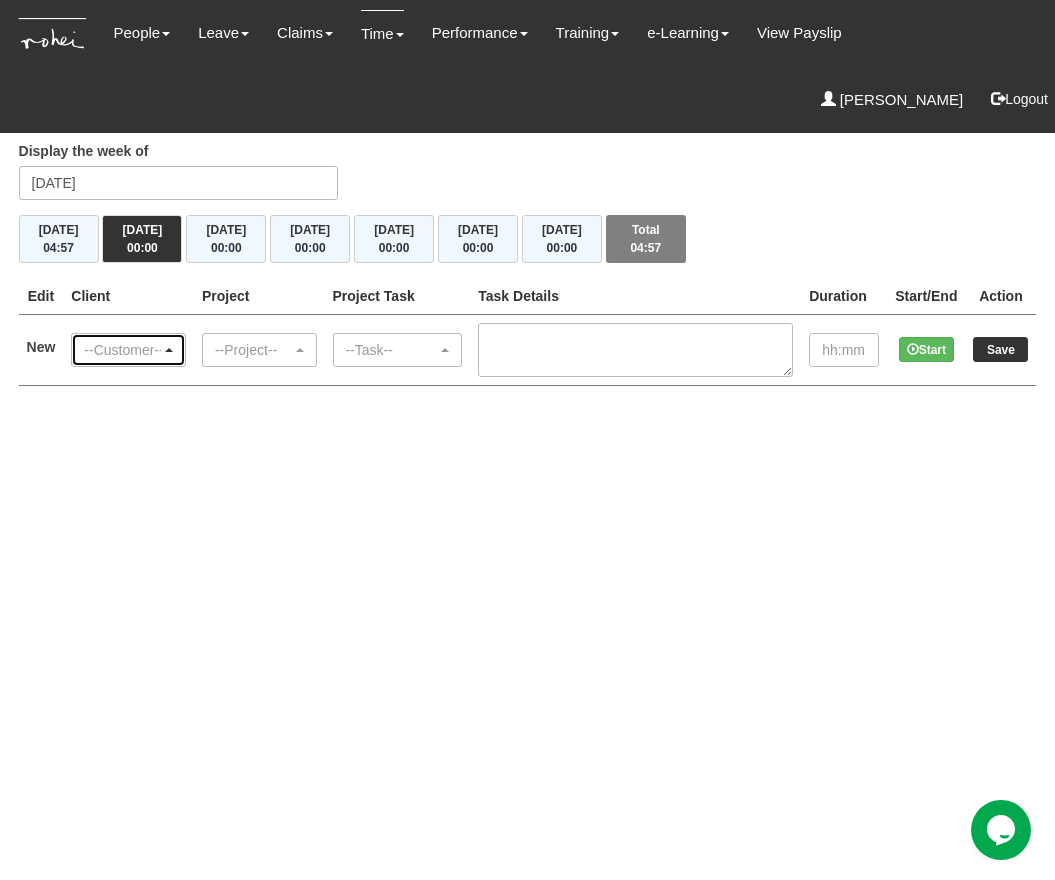 click on "--Customer--" at bounding box center [122, 350] 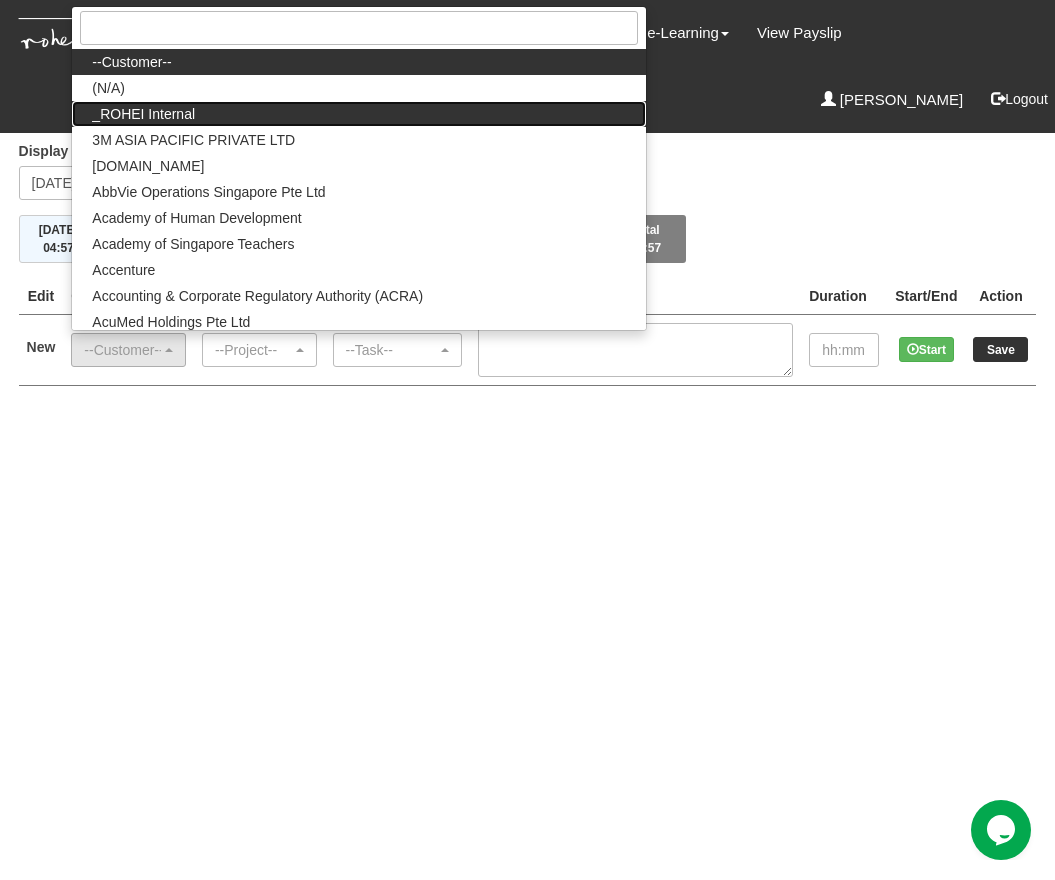click on "_ROHEI Internal" at bounding box center [358, 114] 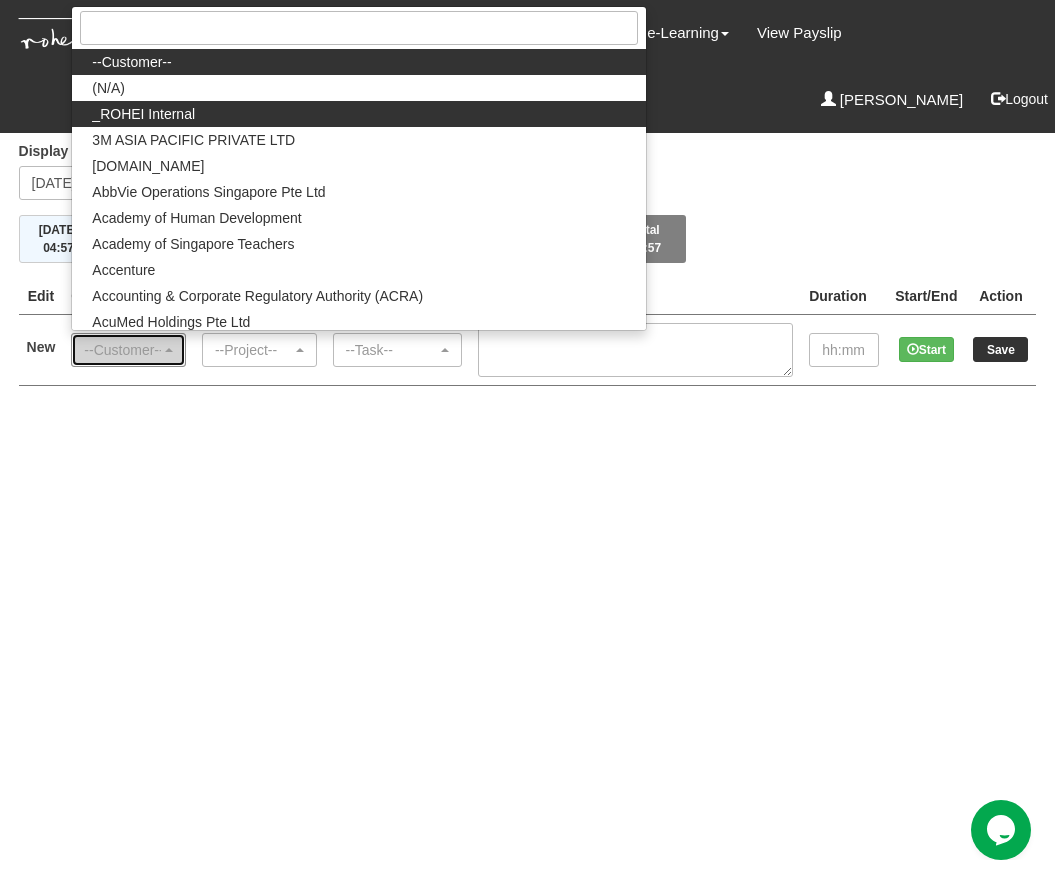select on "397" 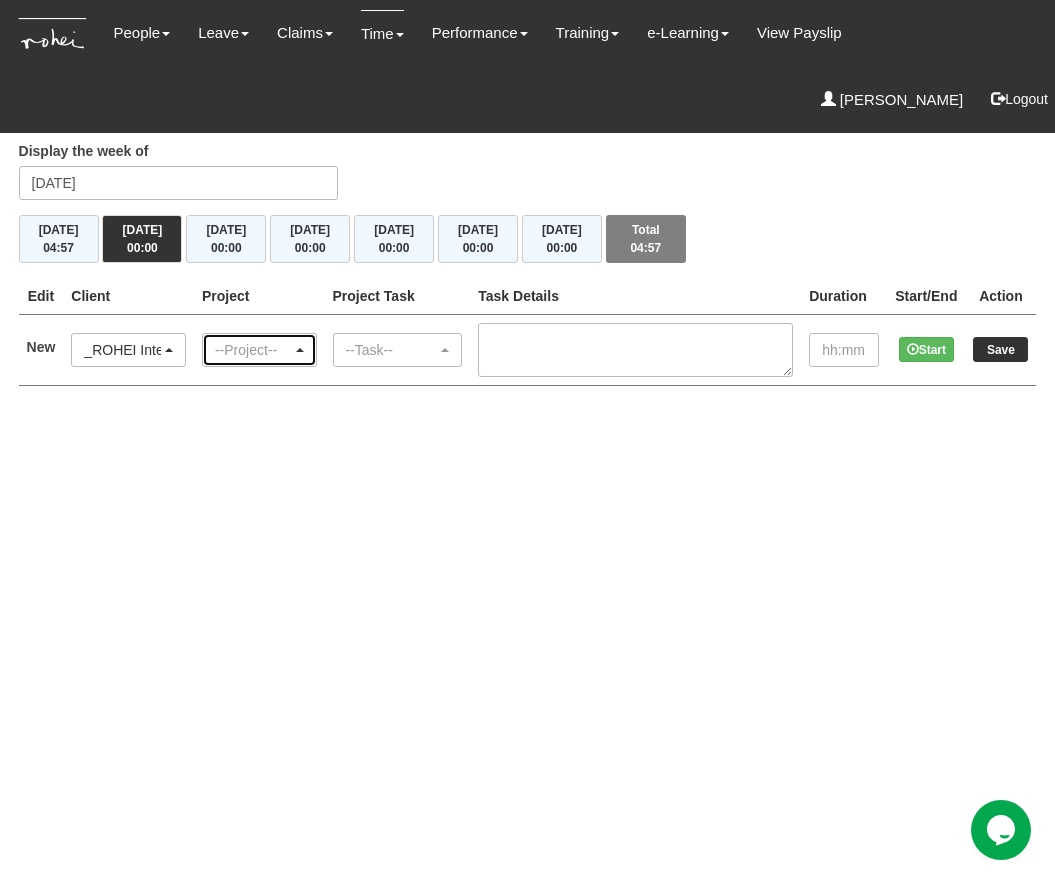 click on "--Project--" at bounding box center (259, 350) 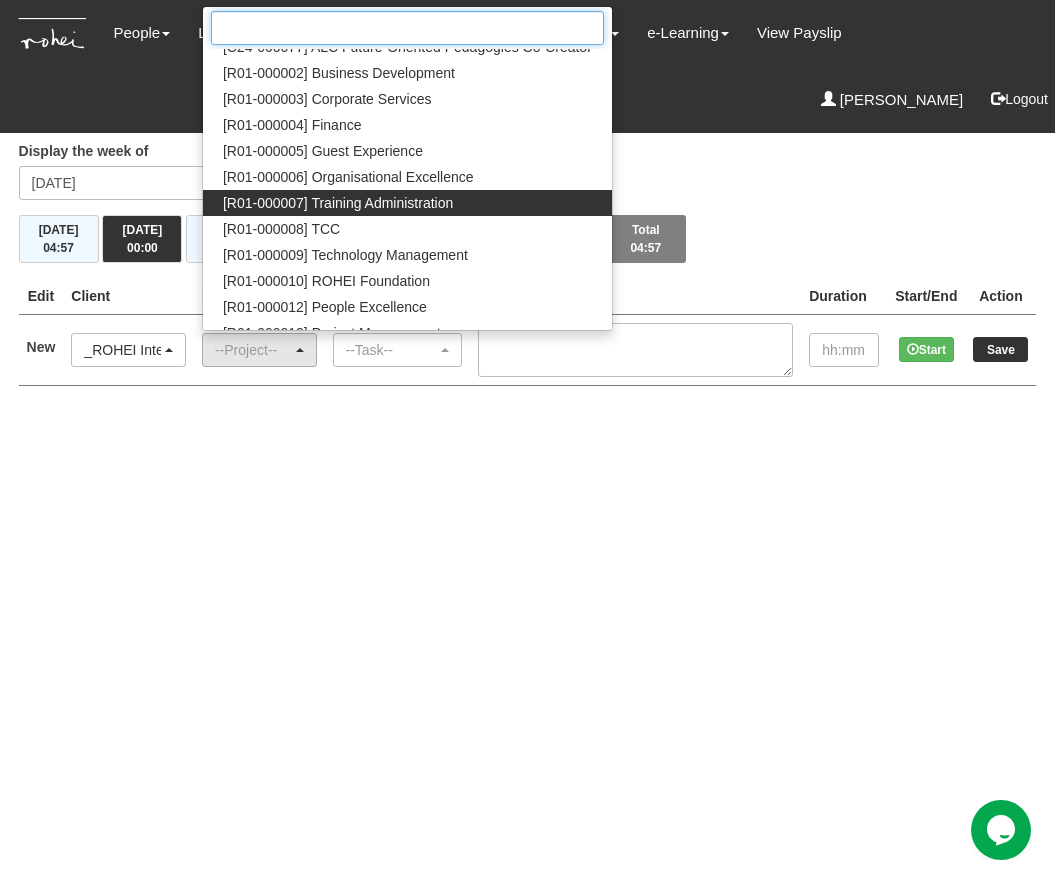 scroll, scrollTop: 264, scrollLeft: 0, axis: vertical 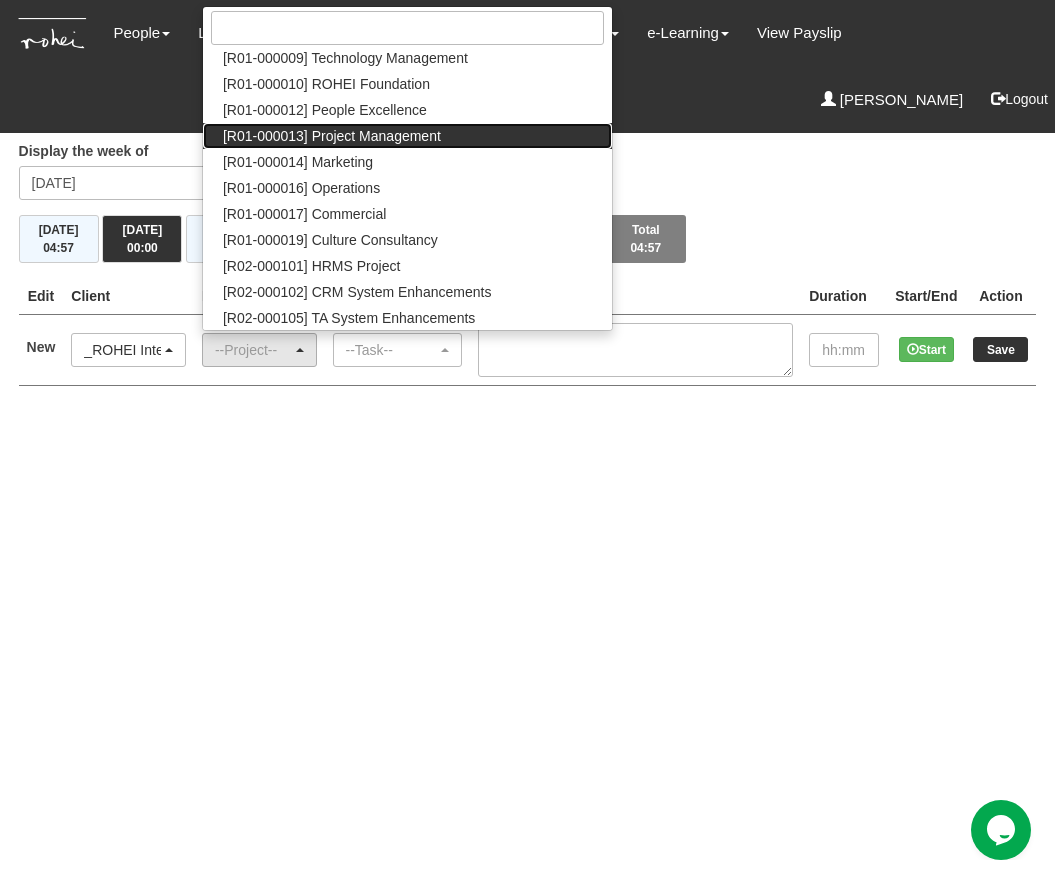 click on "[R01-000013] Project Management" at bounding box center [407, 136] 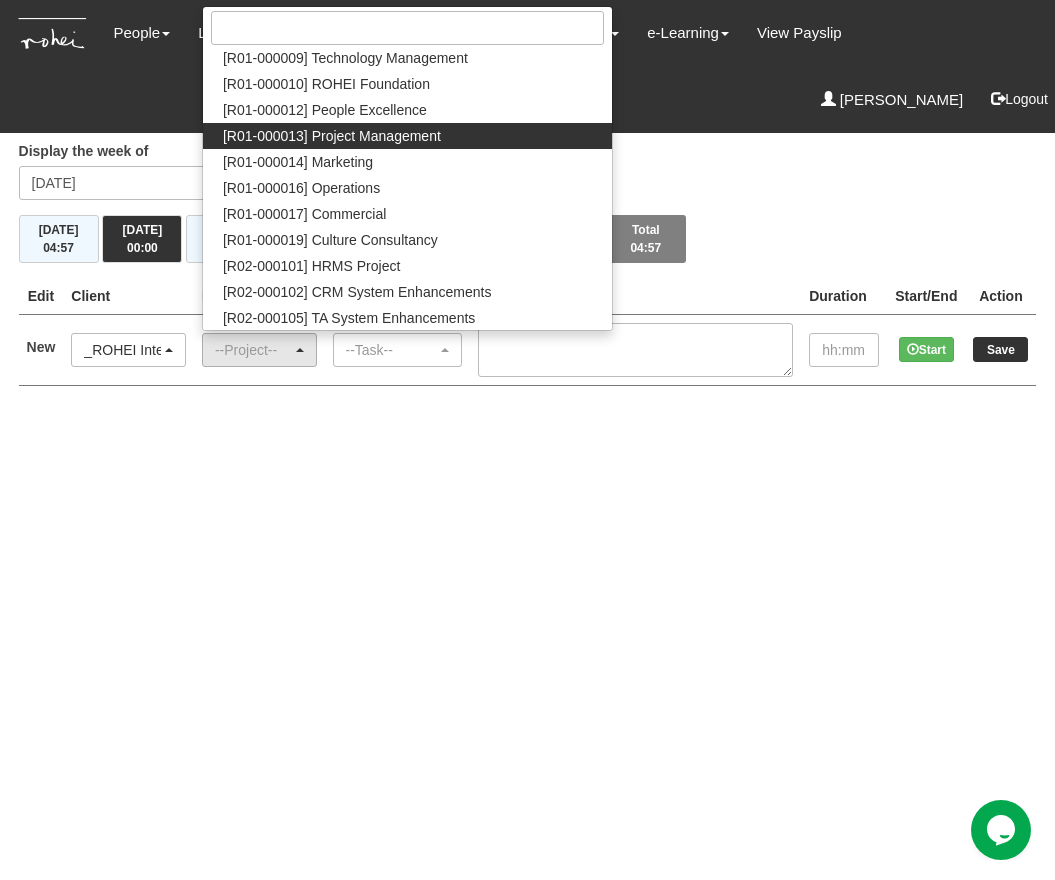 select on "1495" 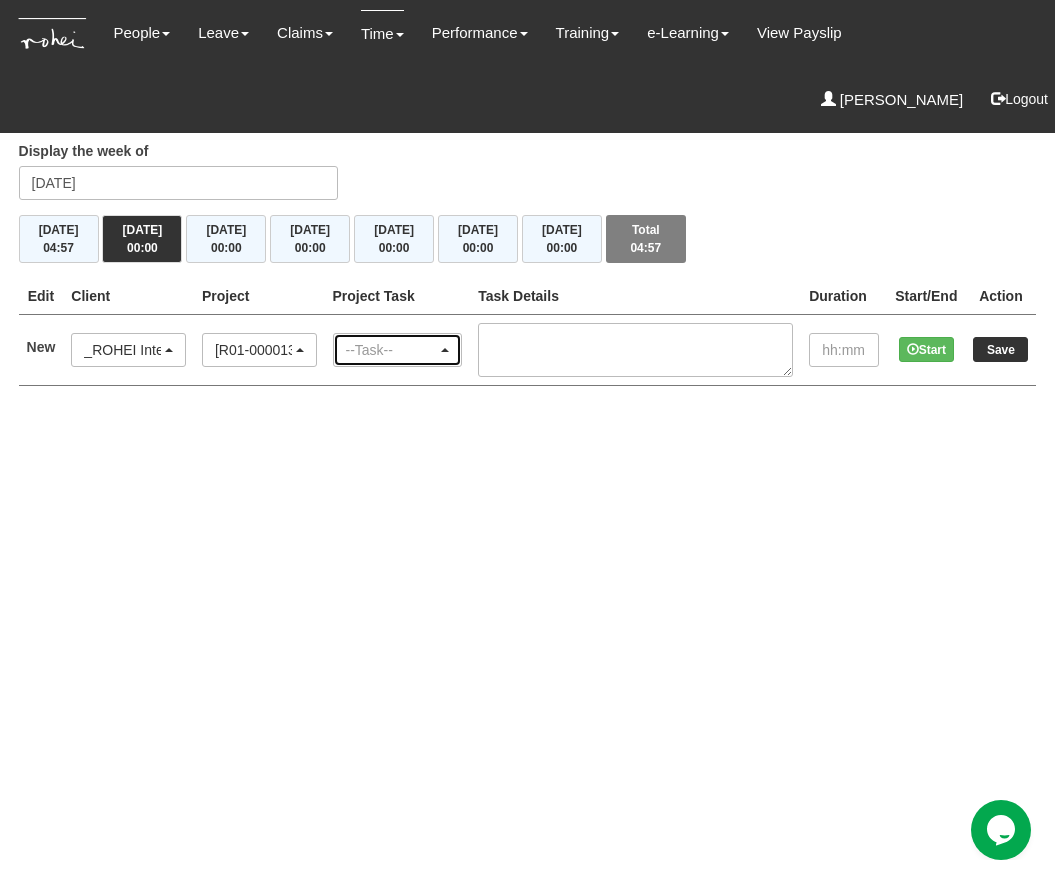 click on "--Task--" at bounding box center (392, 350) 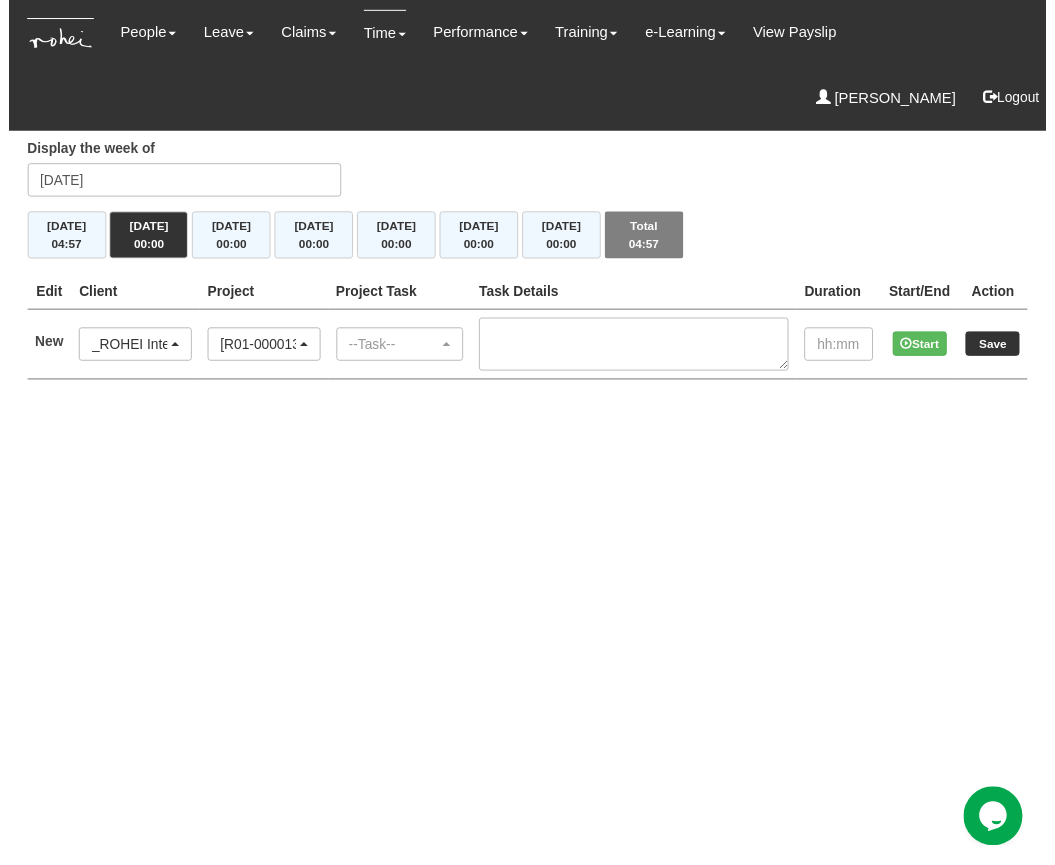 scroll, scrollTop: 0, scrollLeft: 79, axis: horizontal 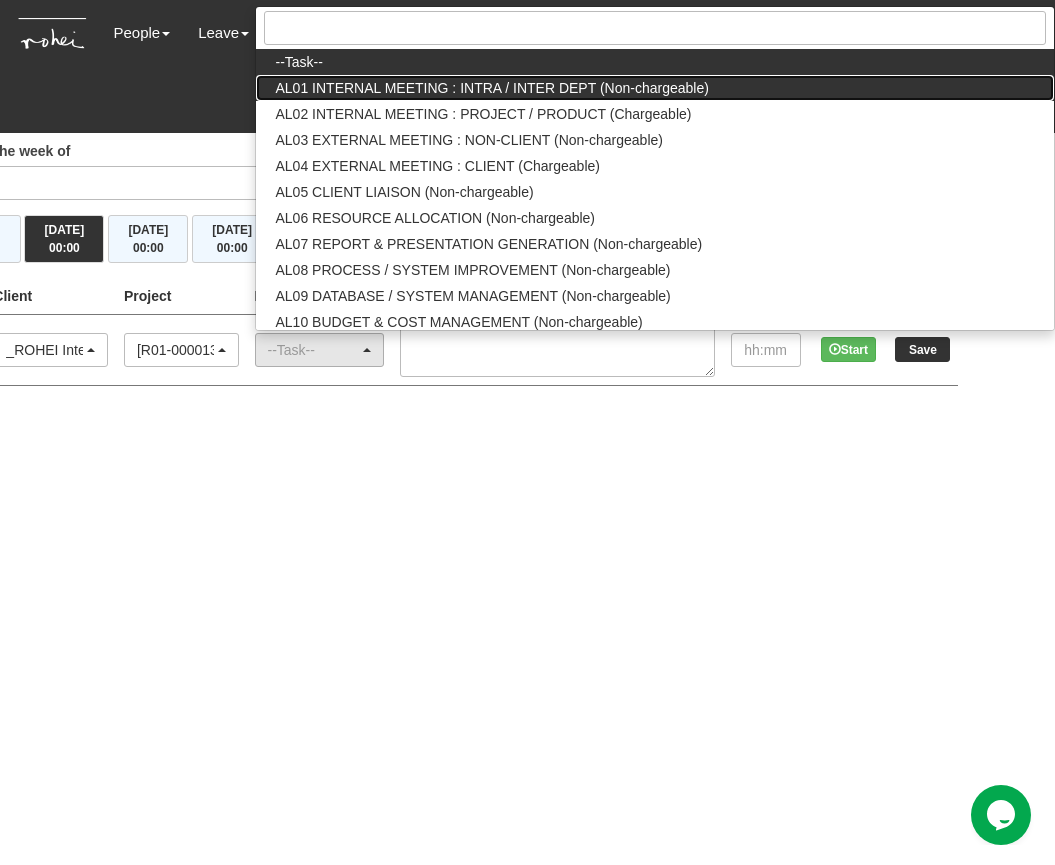 click on "AL01 INTERNAL MEETING : INTRA / INTER DEPT (Non-chargeable)" at bounding box center [492, 88] 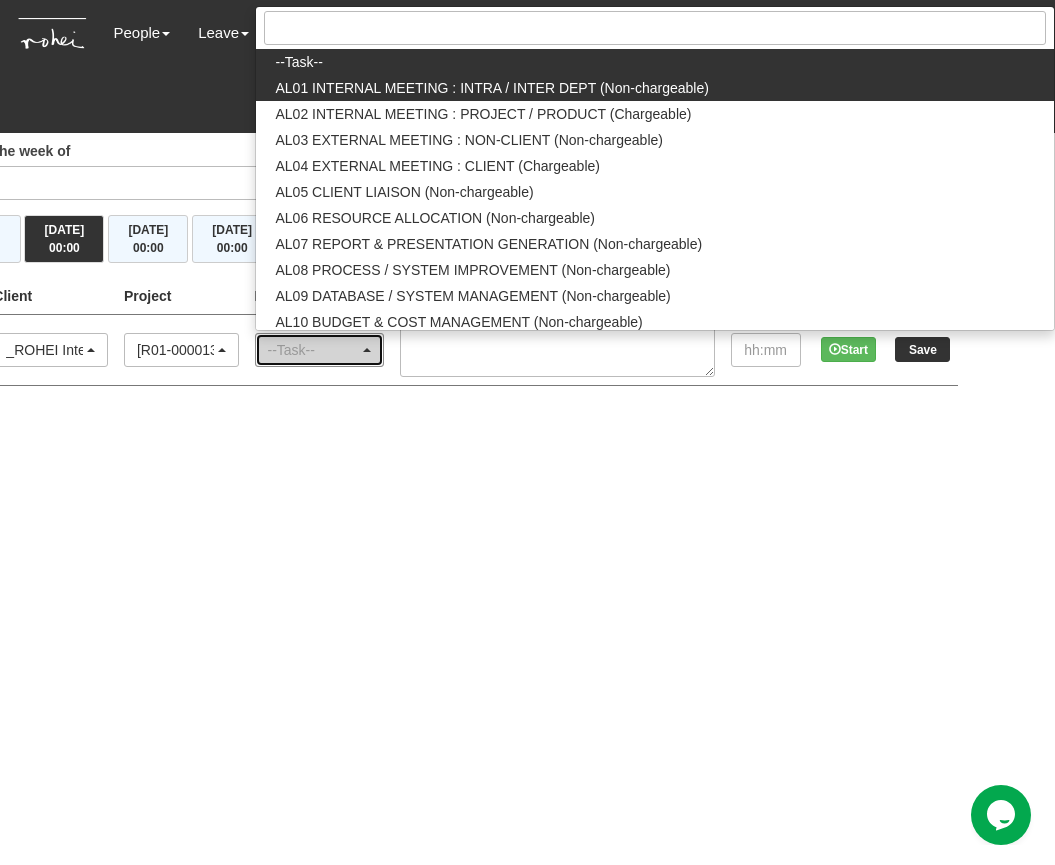 select on "40" 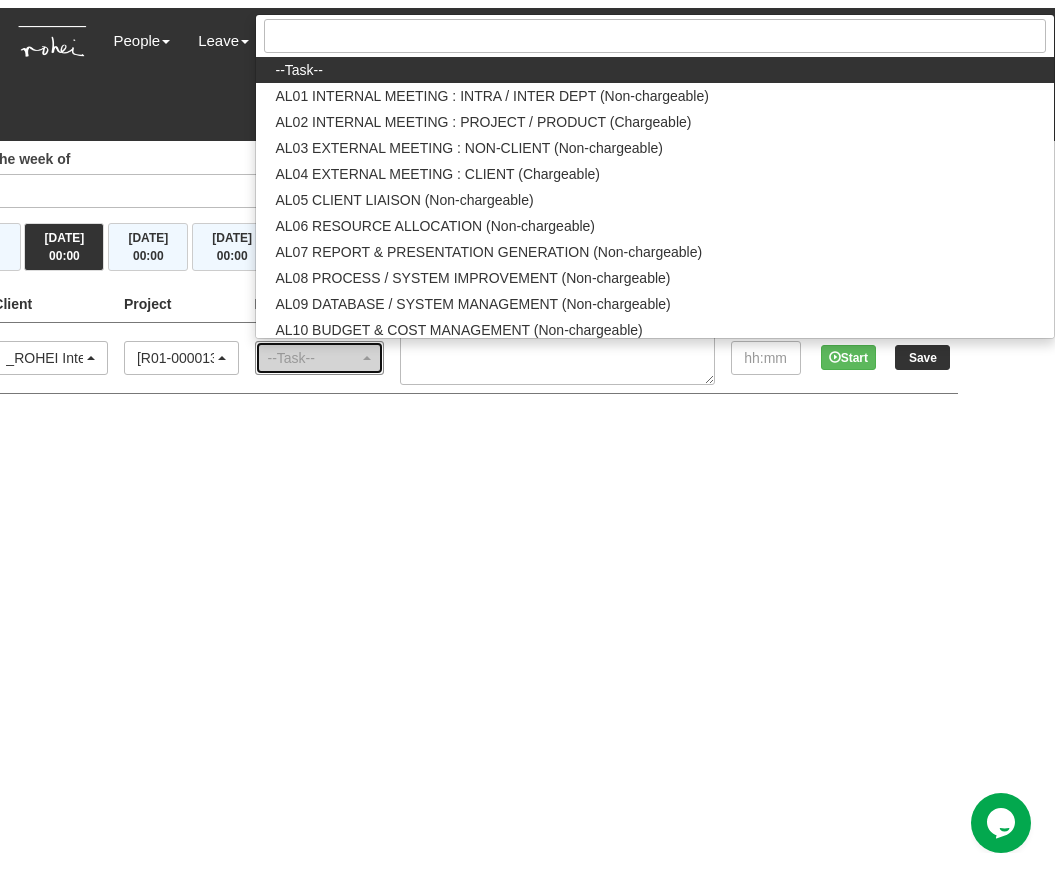 scroll, scrollTop: 0, scrollLeft: 0, axis: both 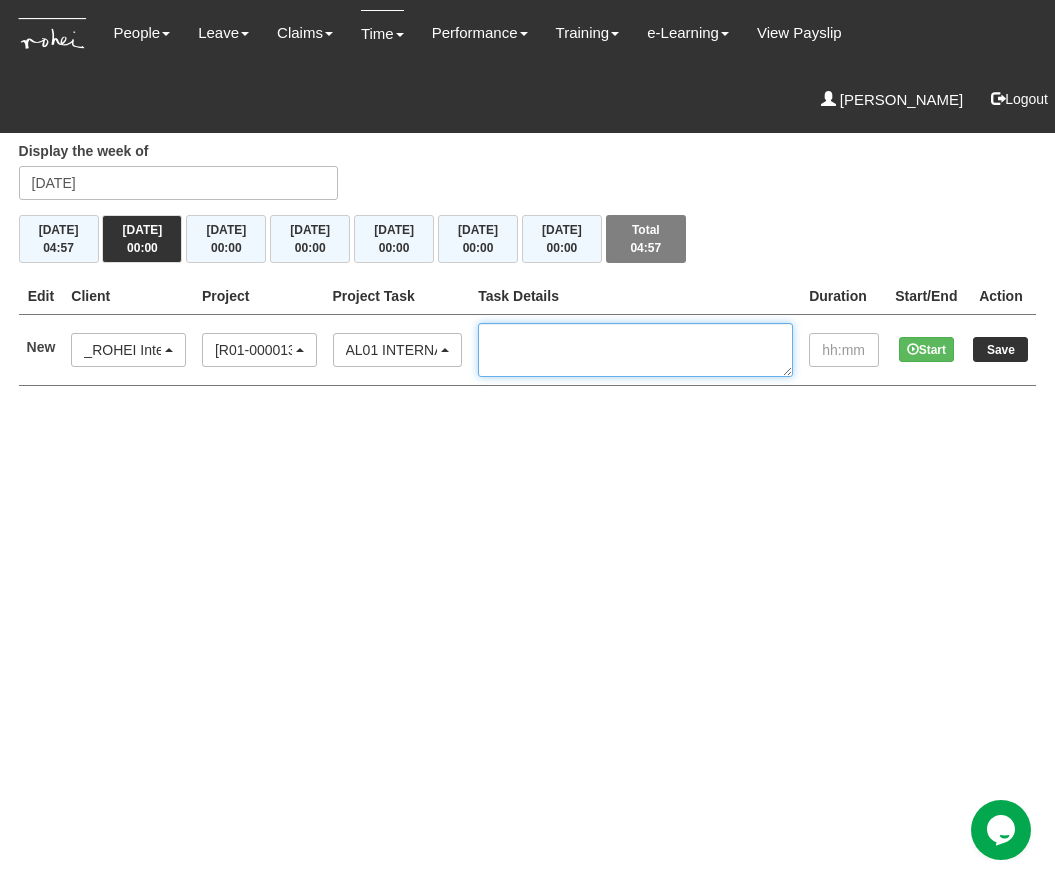 click at bounding box center (635, 350) 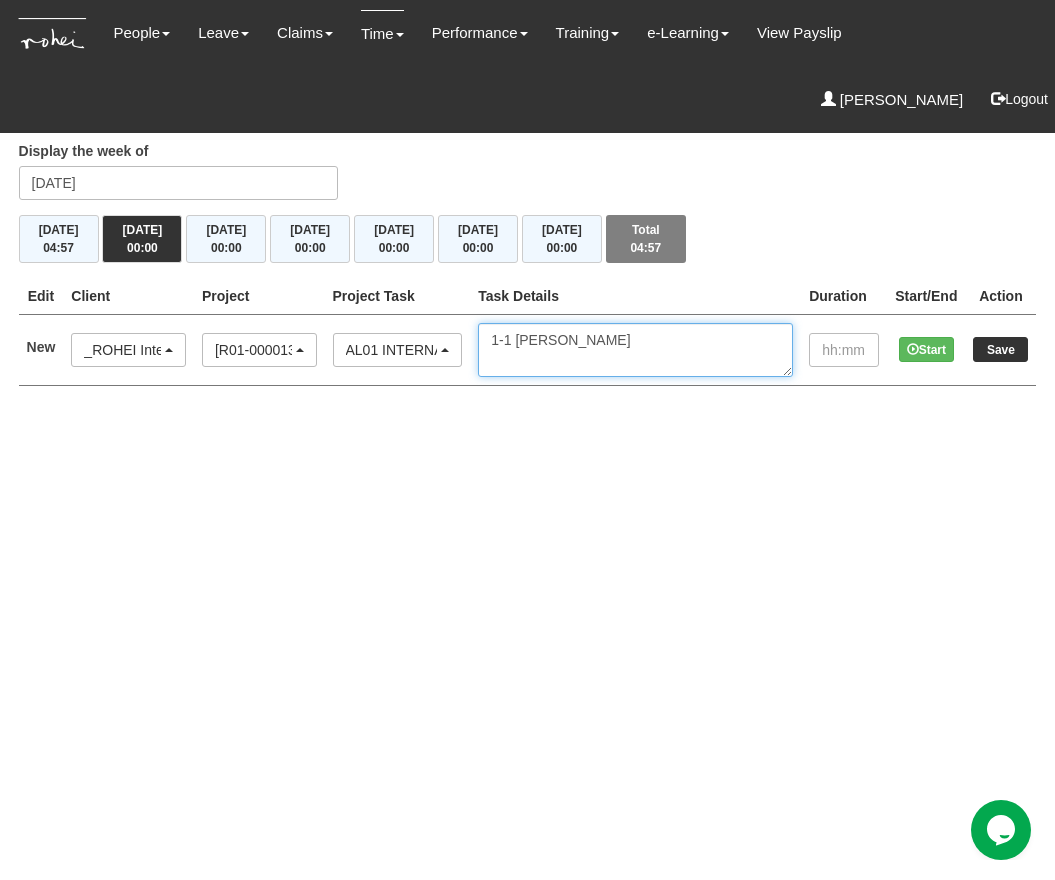 type on "1-1 [PERSON_NAME]" 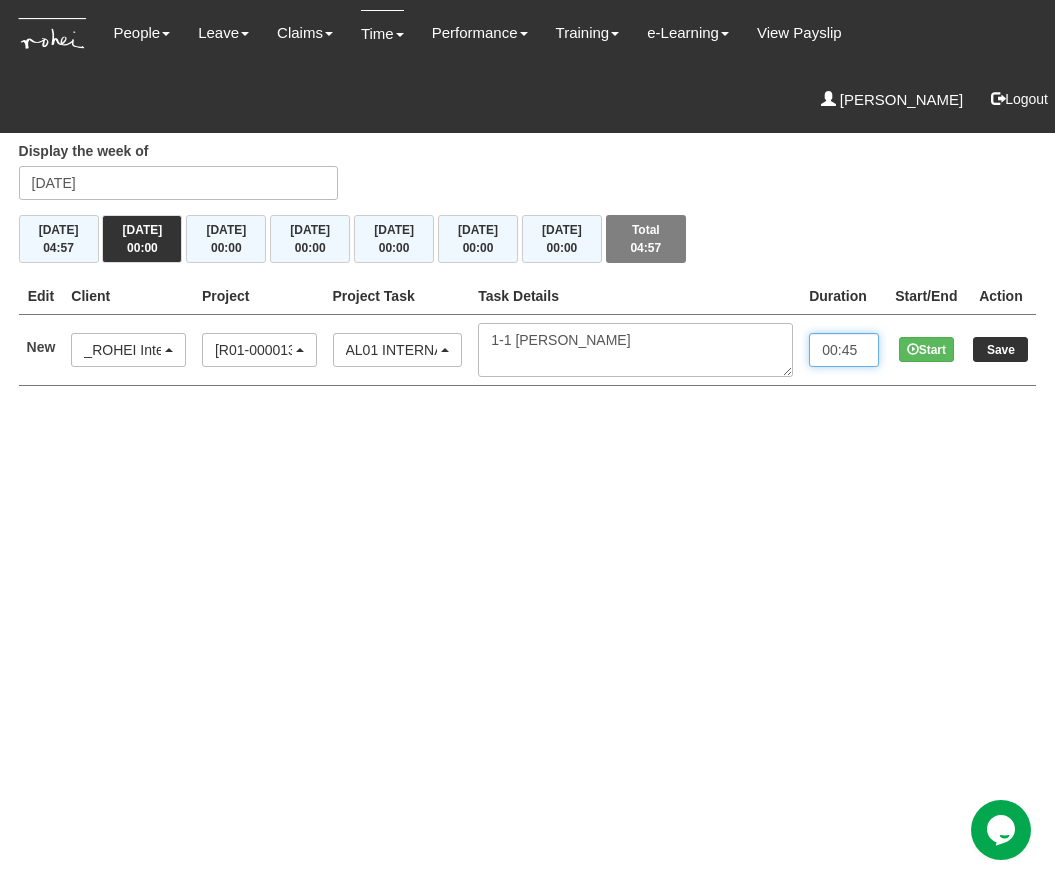 type on "00:45" 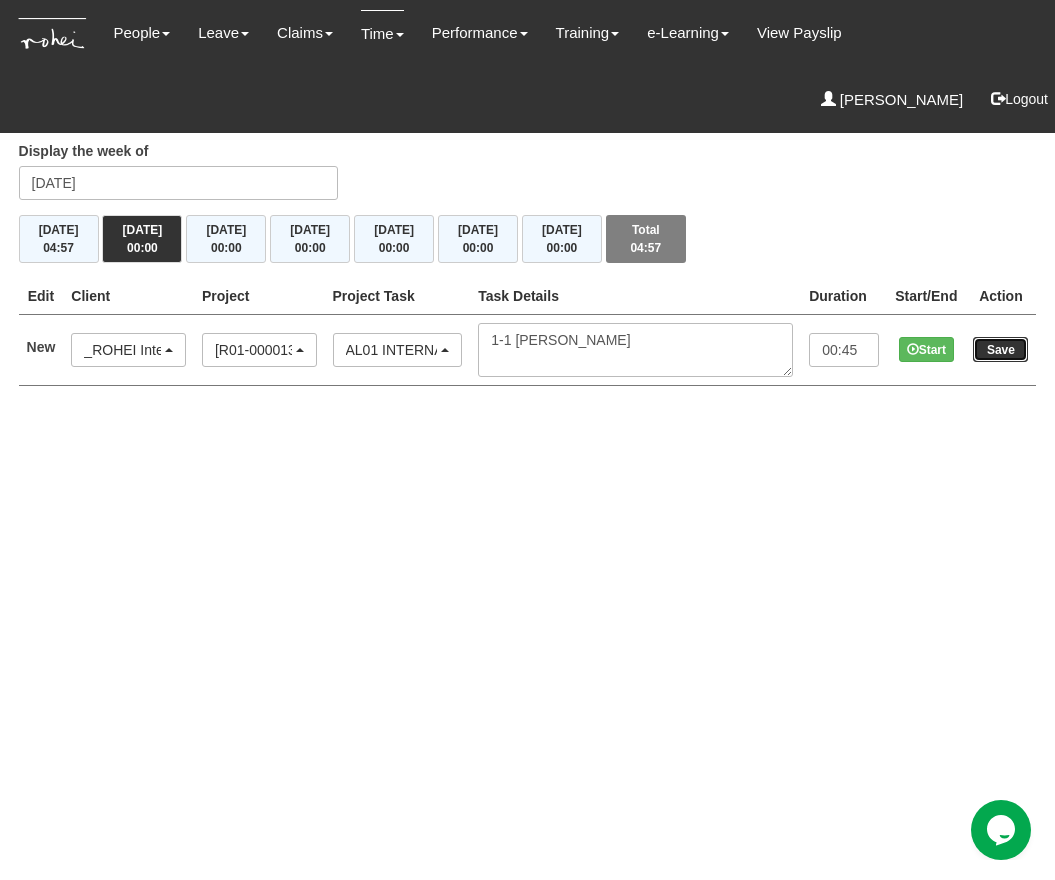 click on "Save" at bounding box center [1000, 349] 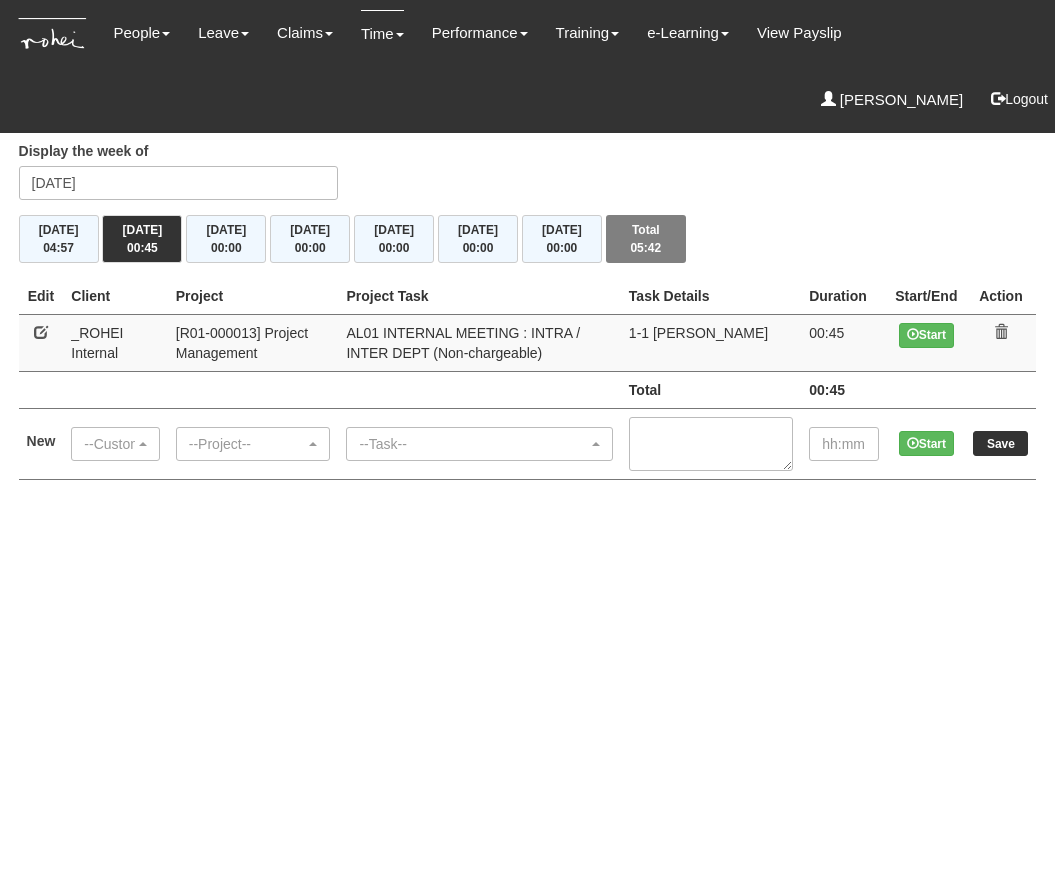 scroll, scrollTop: 0, scrollLeft: 0, axis: both 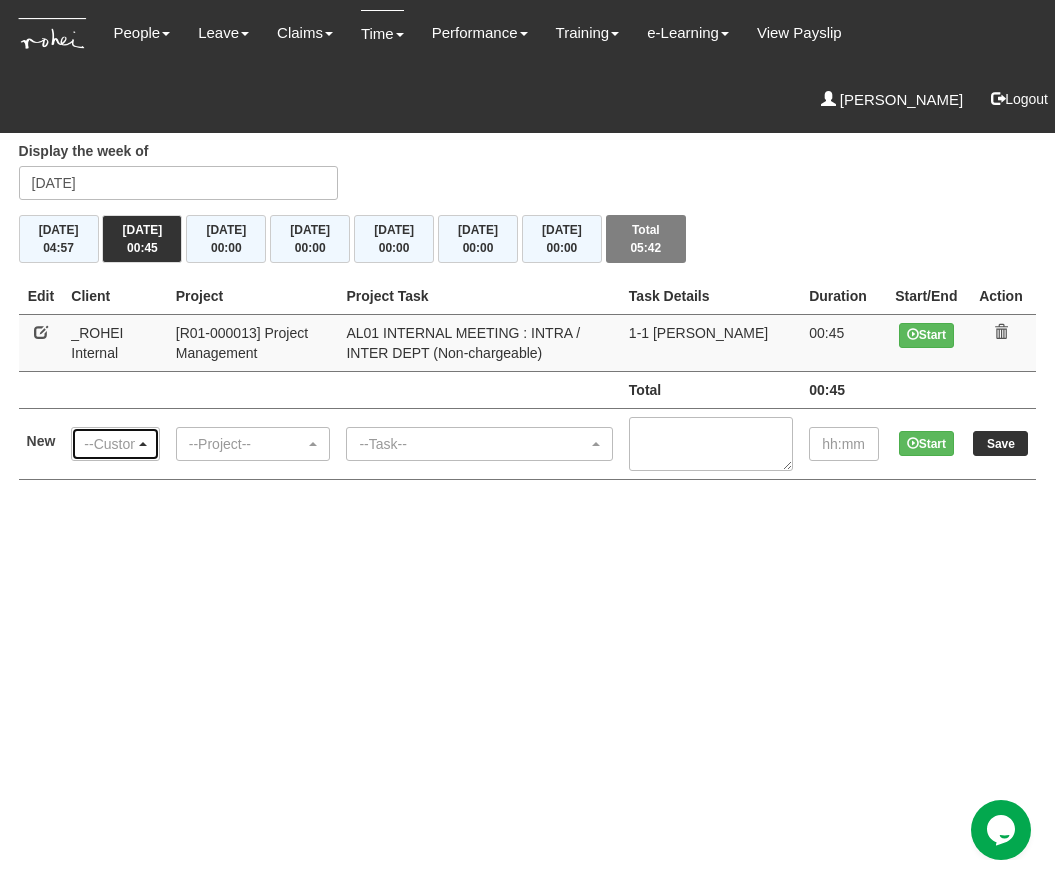 click on "--Customer--" at bounding box center (109, 444) 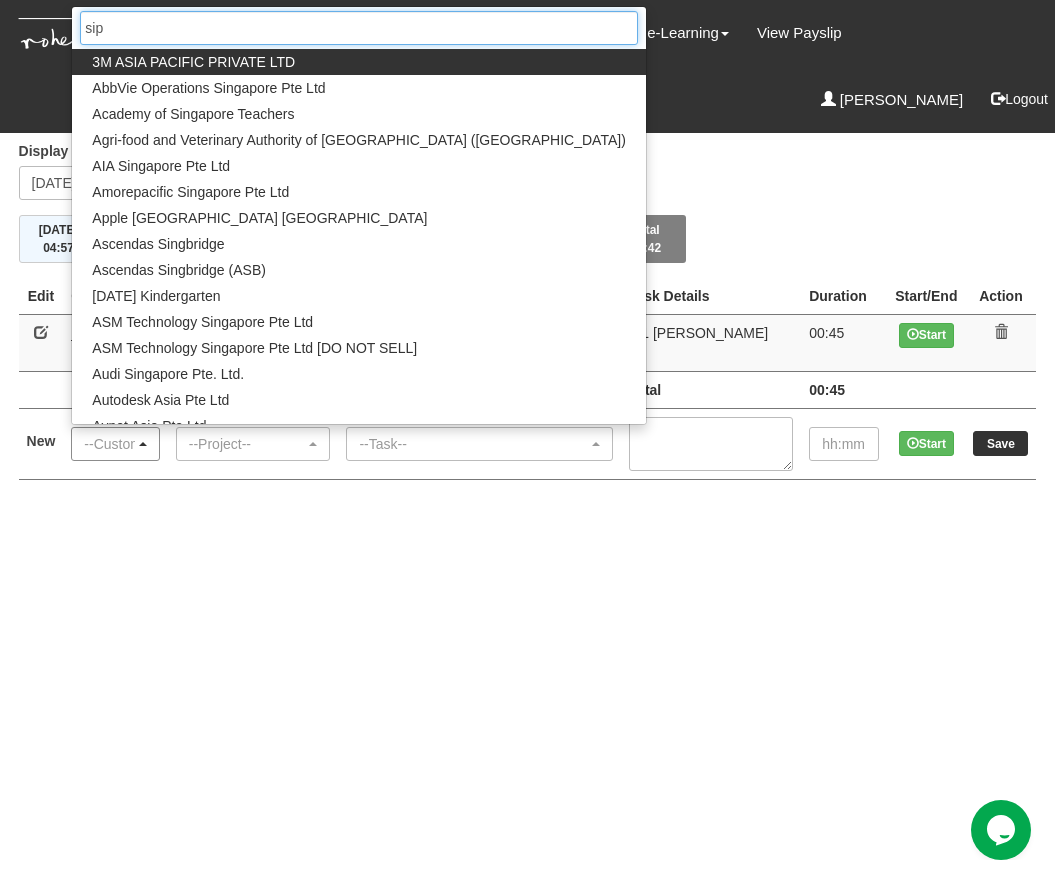 type on "sipg" 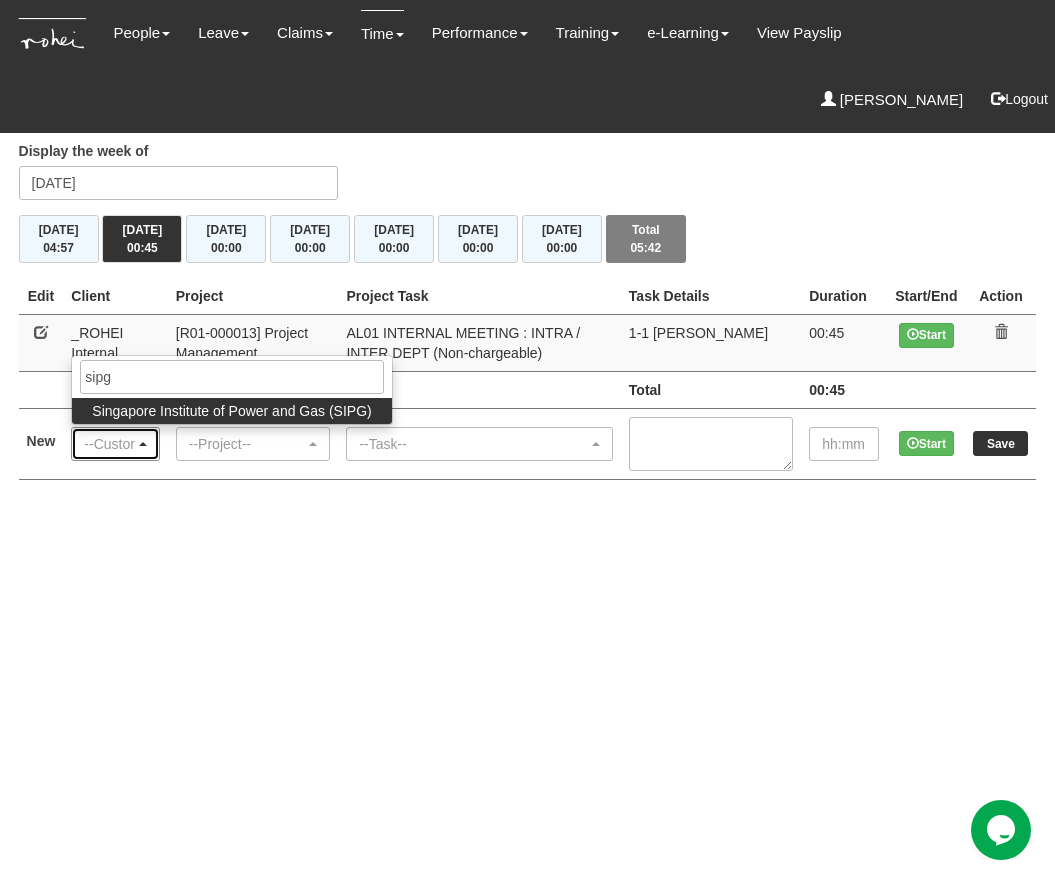 select on "483" 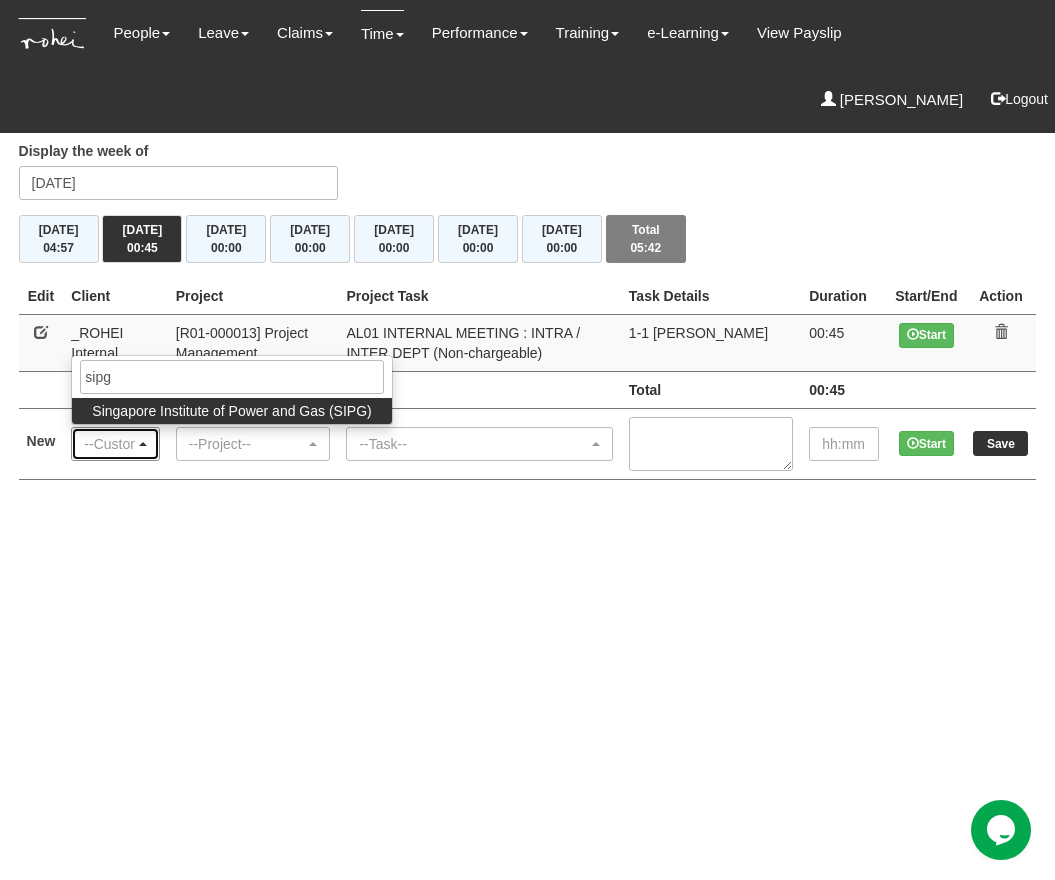 type 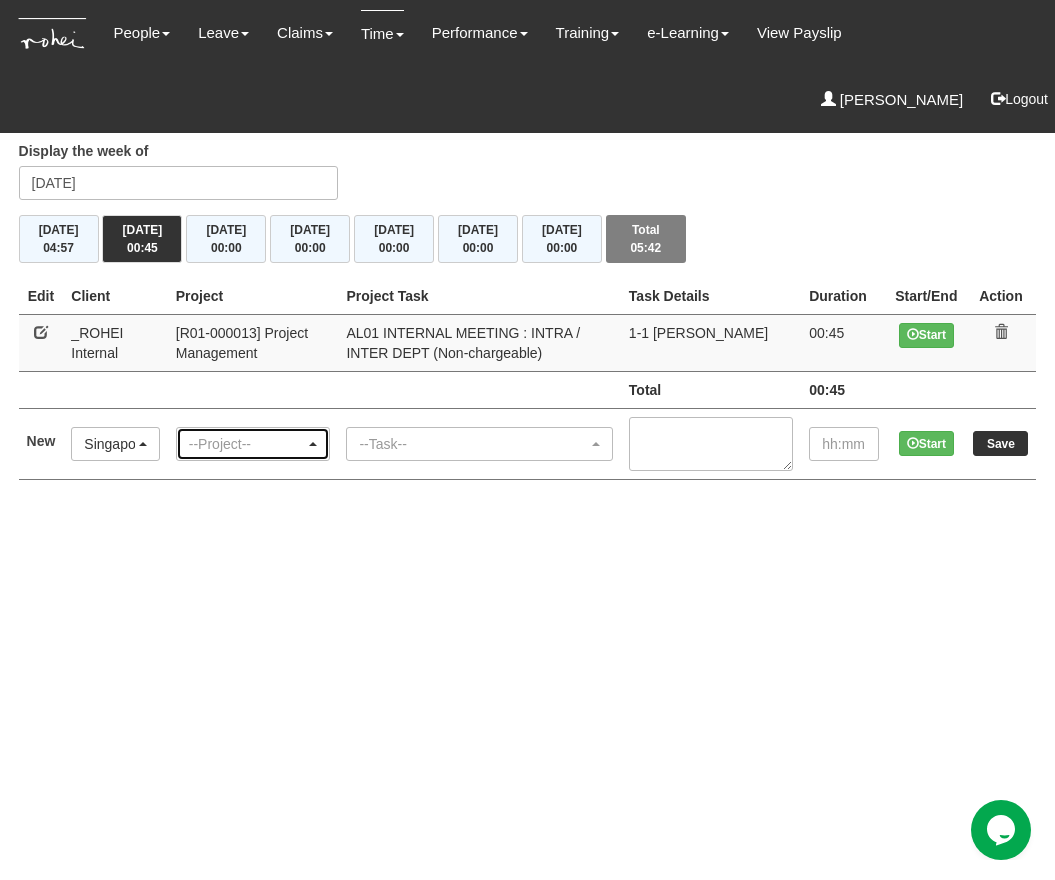 click on "--Project--" at bounding box center [247, 444] 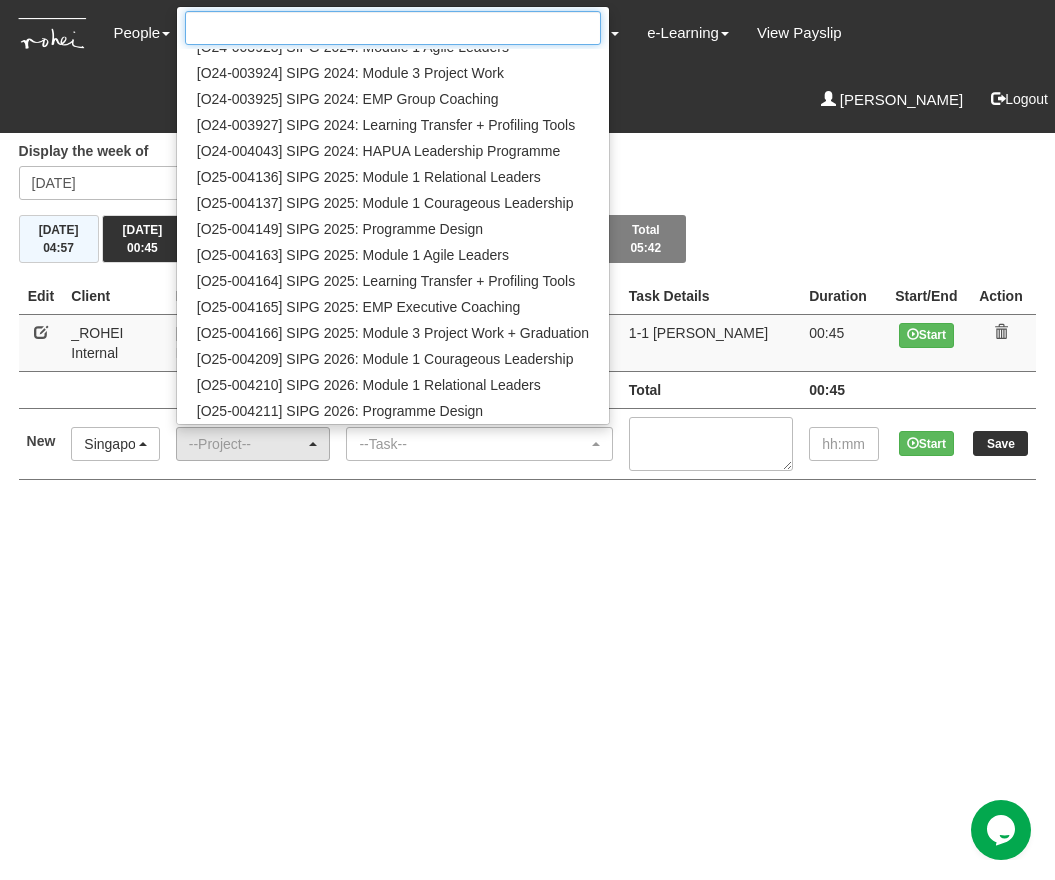 scroll, scrollTop: 223, scrollLeft: 0, axis: vertical 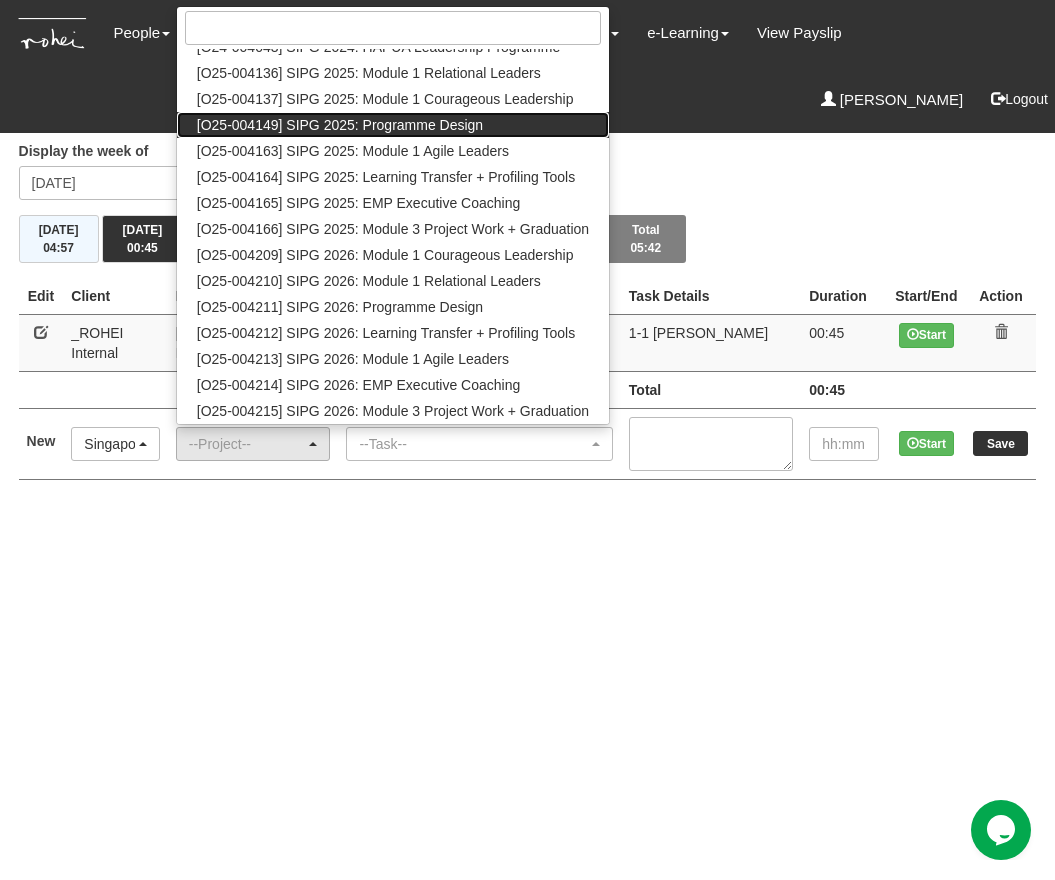 click on "[O25-004149] SIPG 2025: Programme Design" at bounding box center (393, 125) 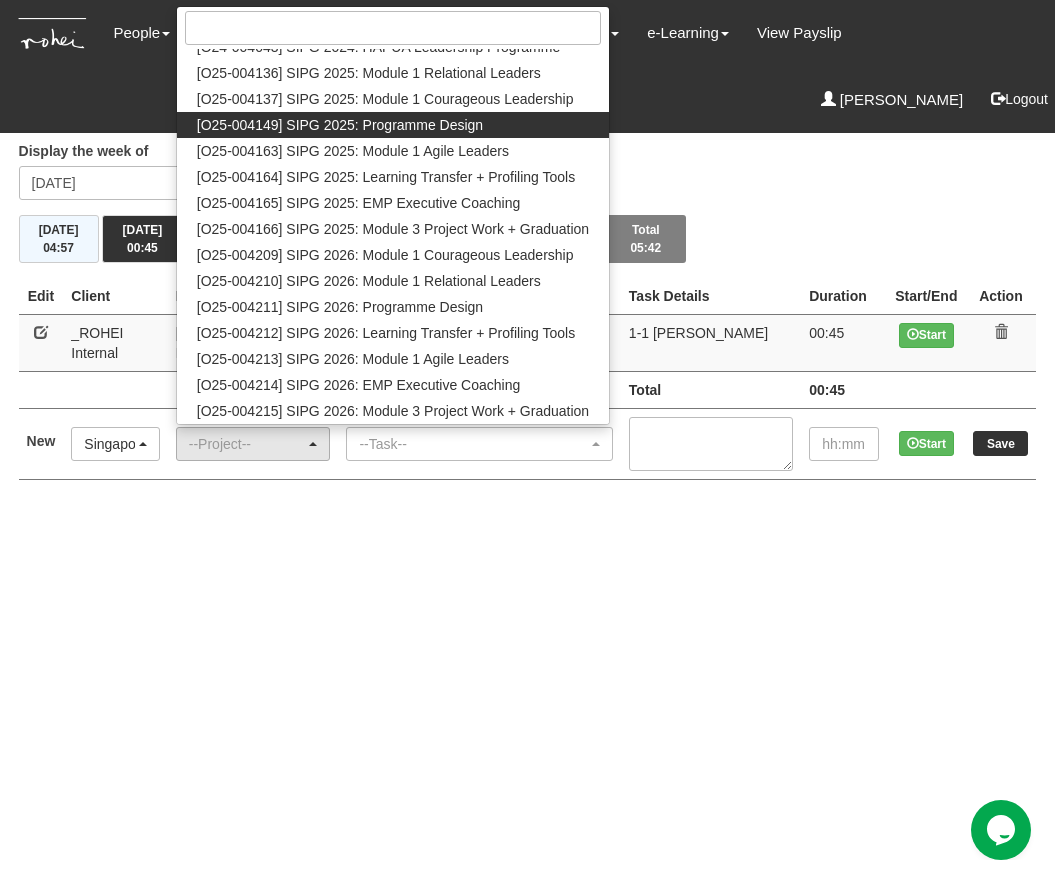 select on "2765" 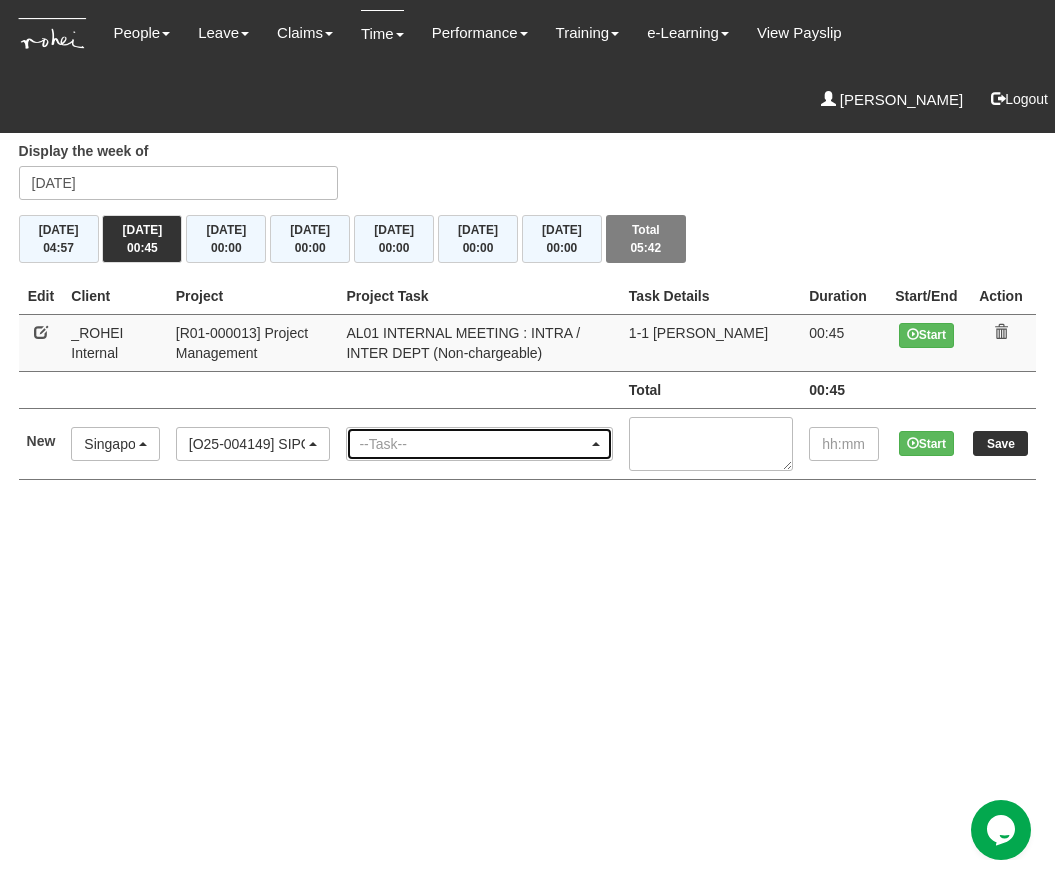 click on "--Task--" at bounding box center (473, 444) 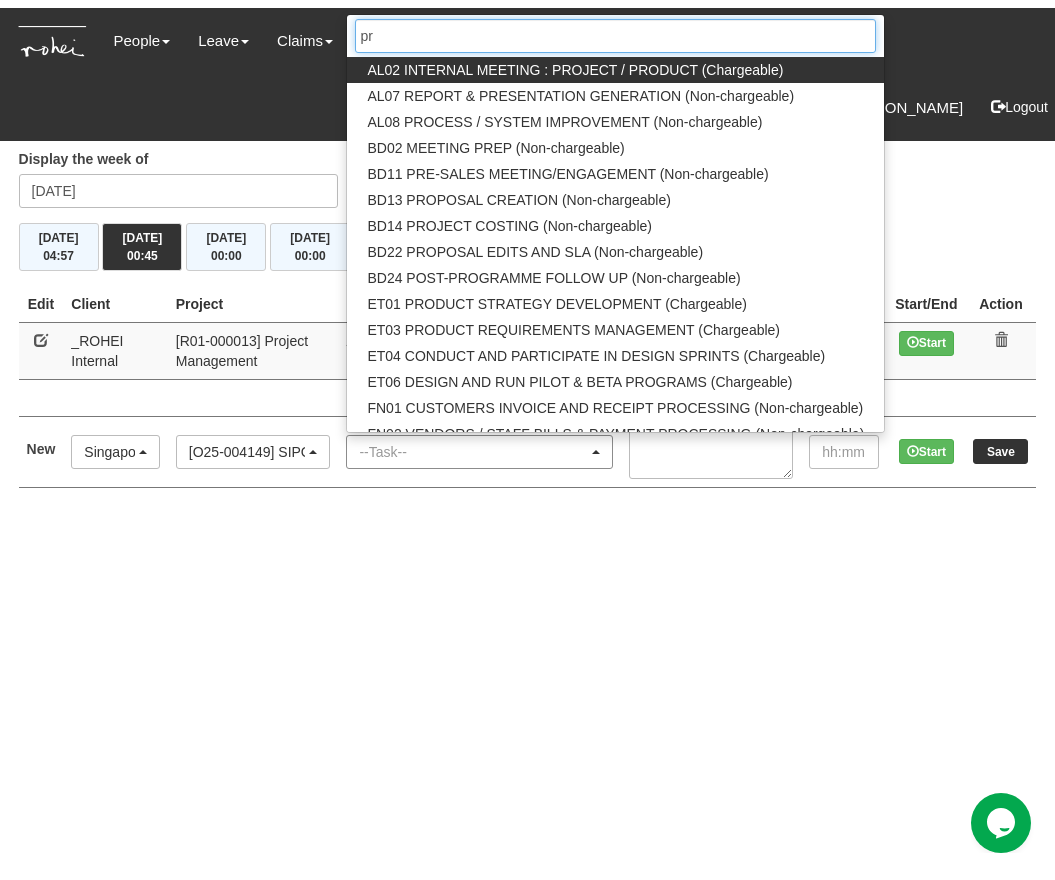 scroll, scrollTop: 0, scrollLeft: 0, axis: both 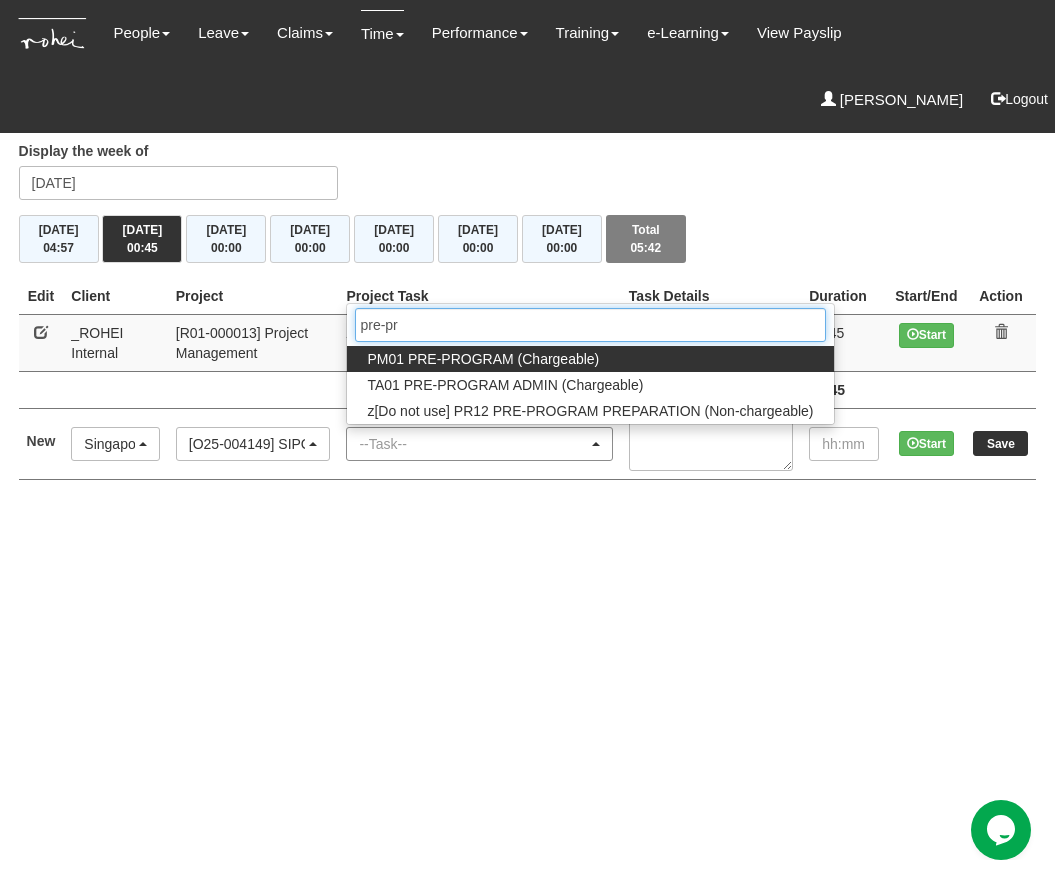 type on "pre-pro" 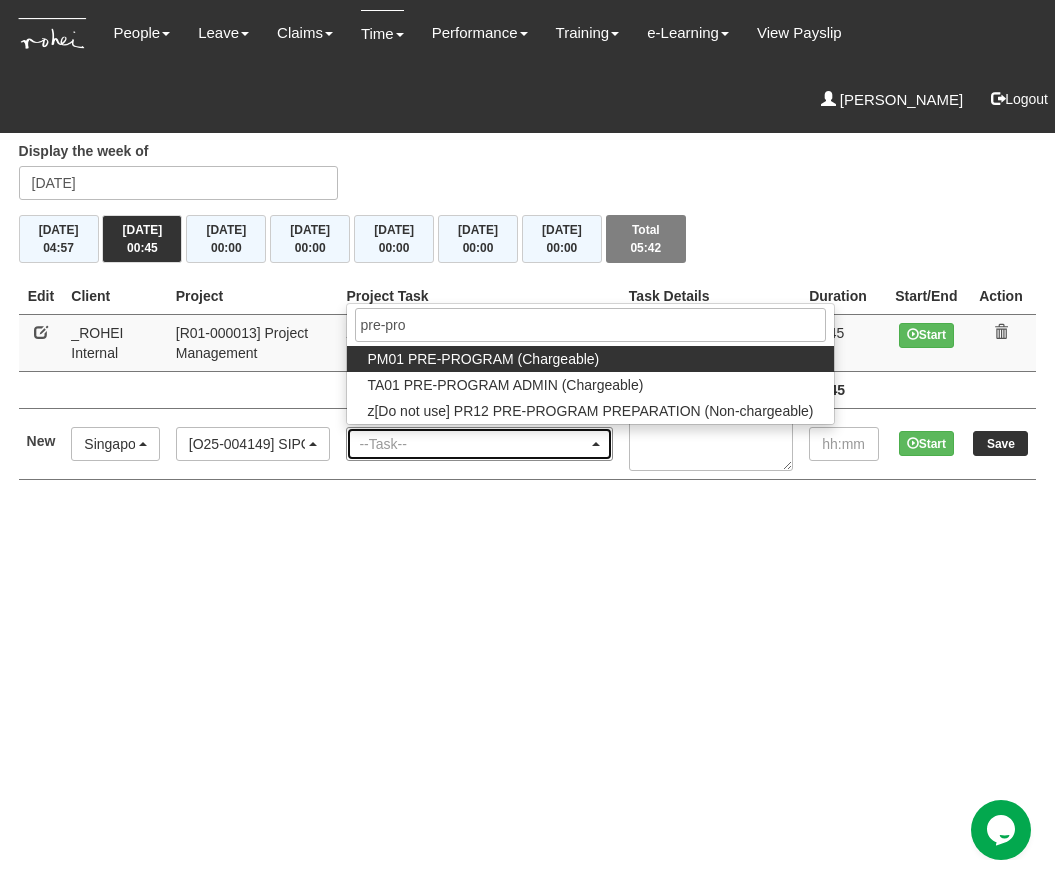 select on "162" 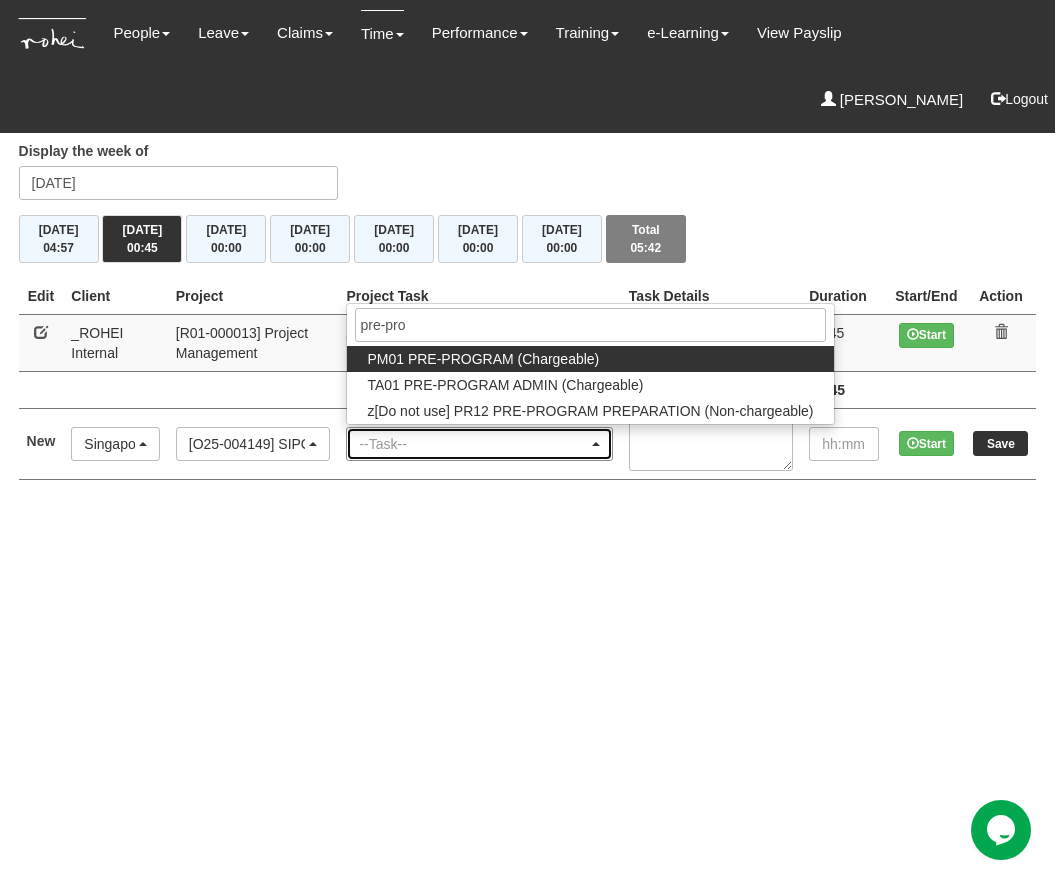 type 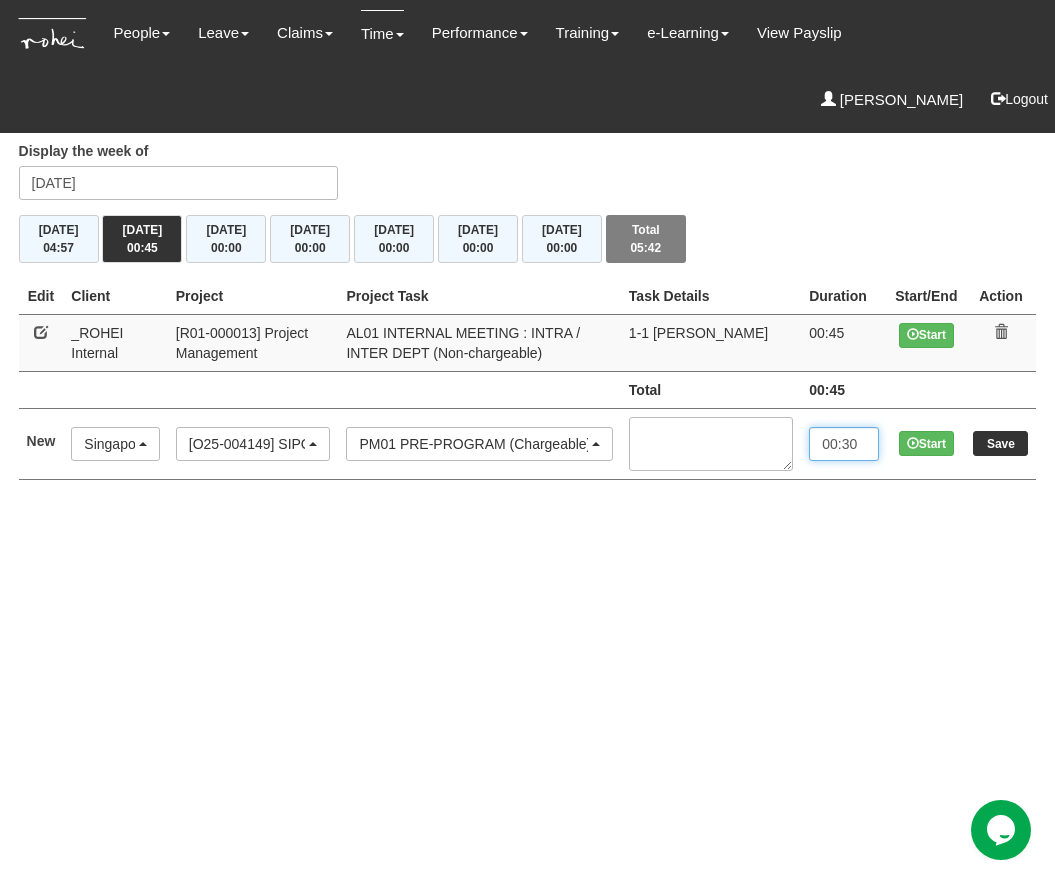 type on "00:30" 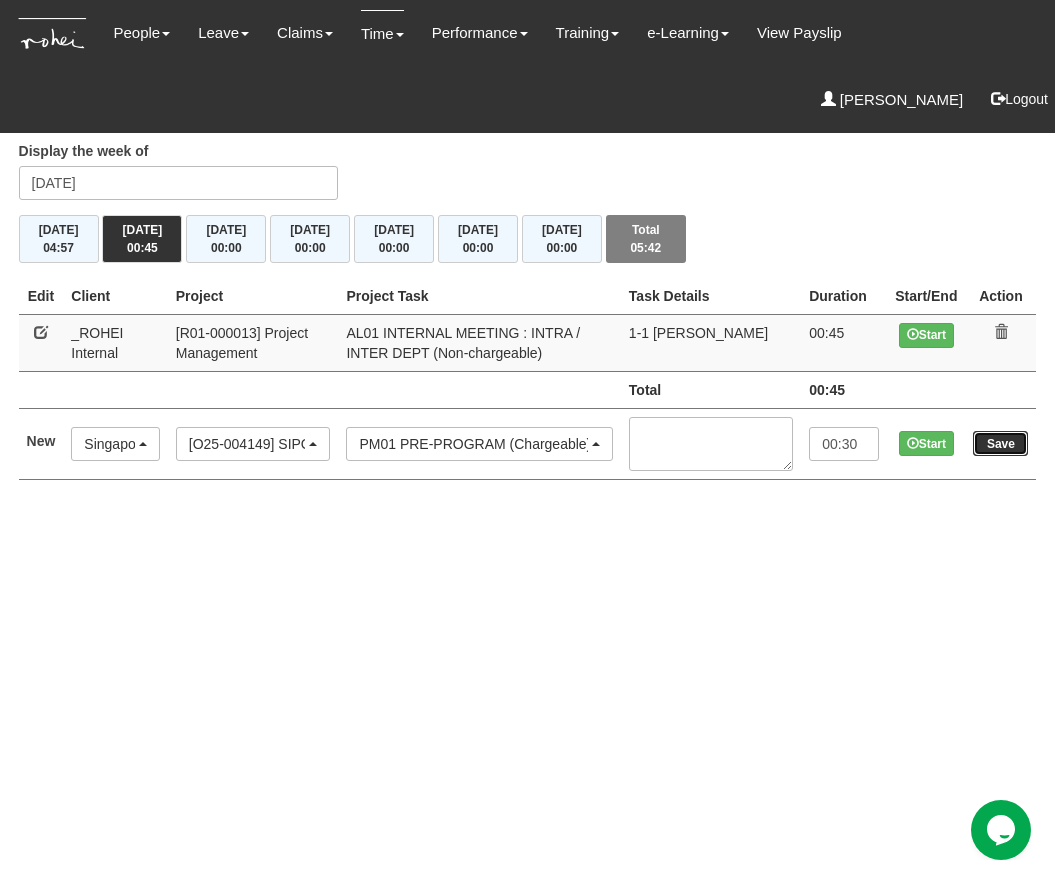 click on "Save" at bounding box center [1000, 443] 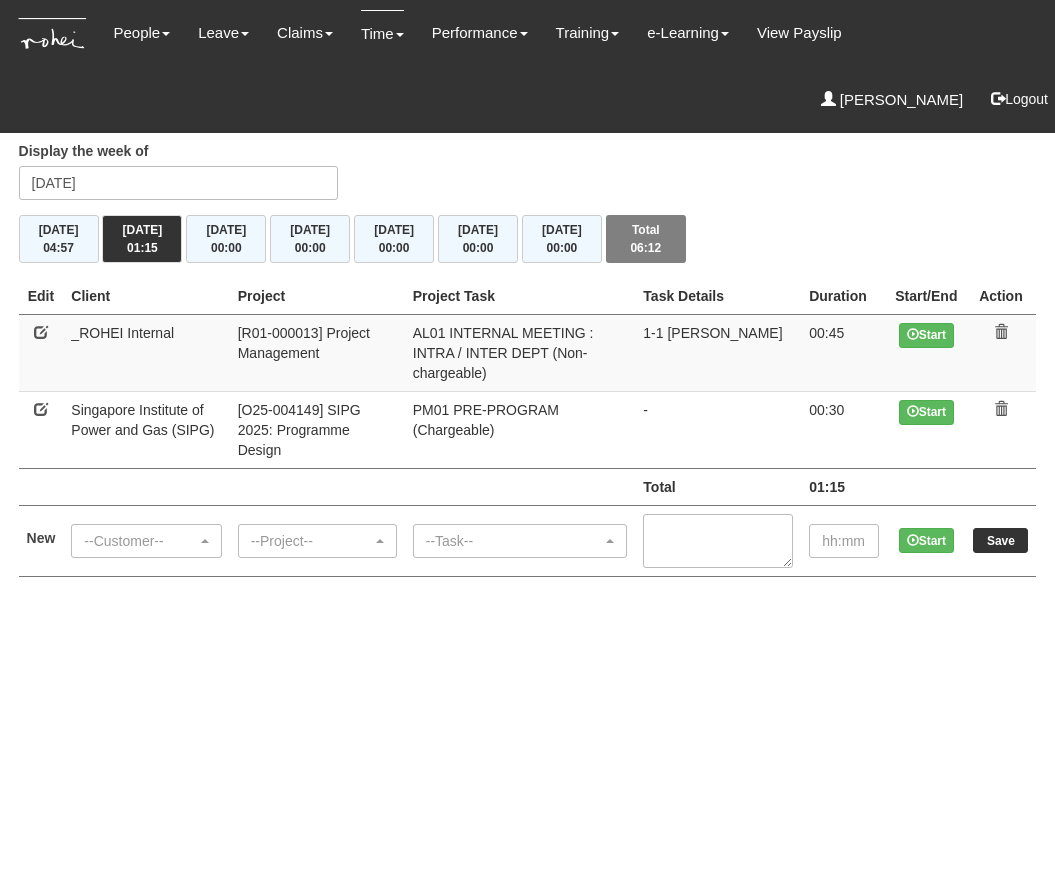 scroll, scrollTop: 0, scrollLeft: 0, axis: both 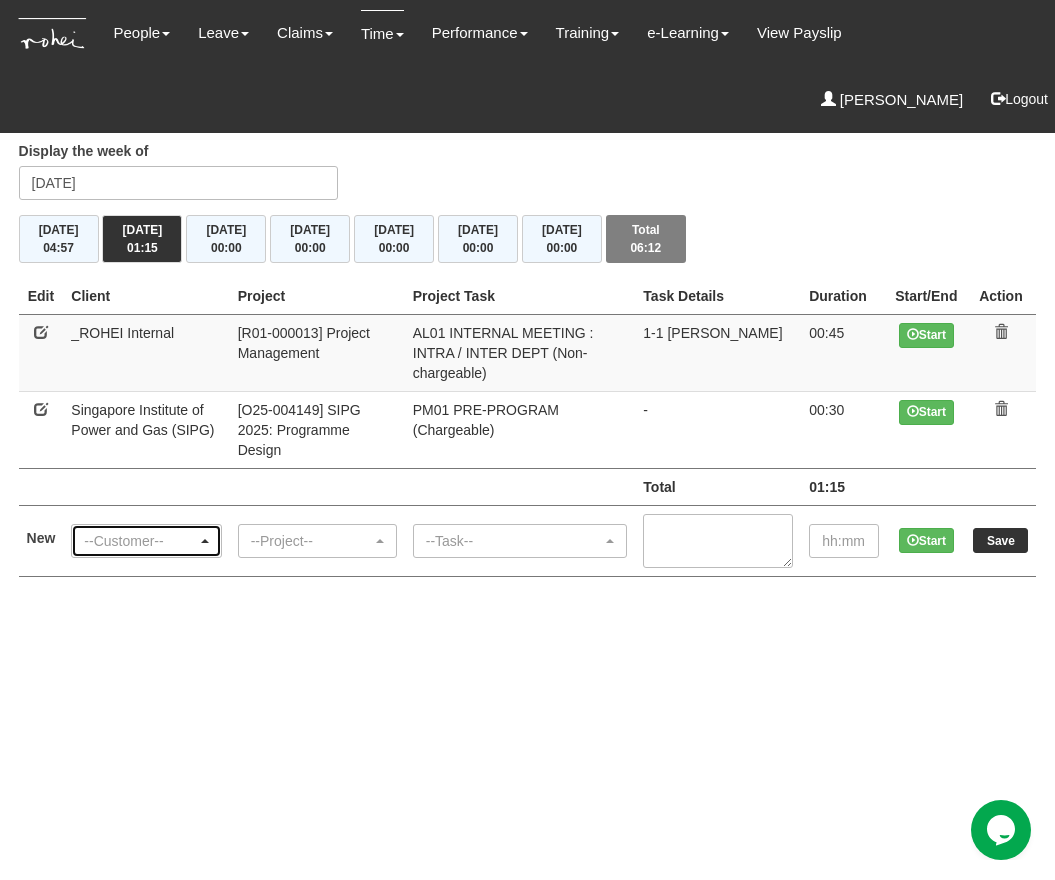 click on "--Customer--" at bounding box center (140, 541) 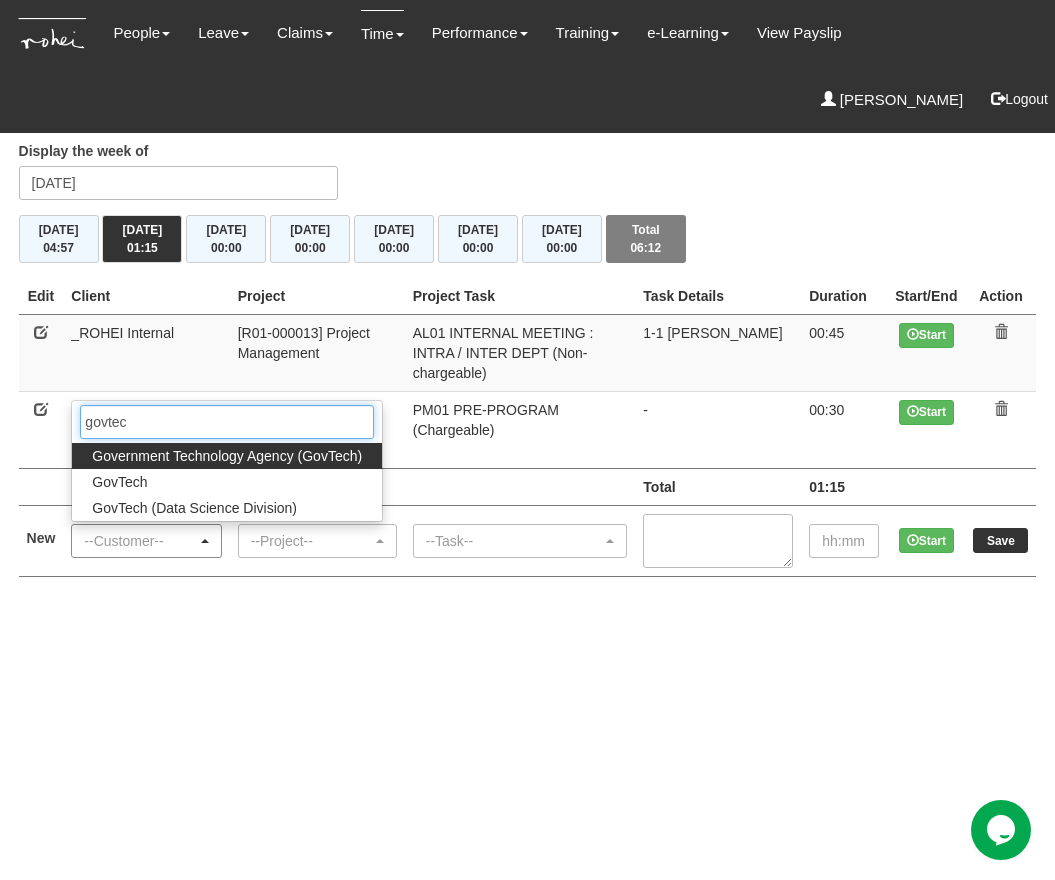 type on "govtech" 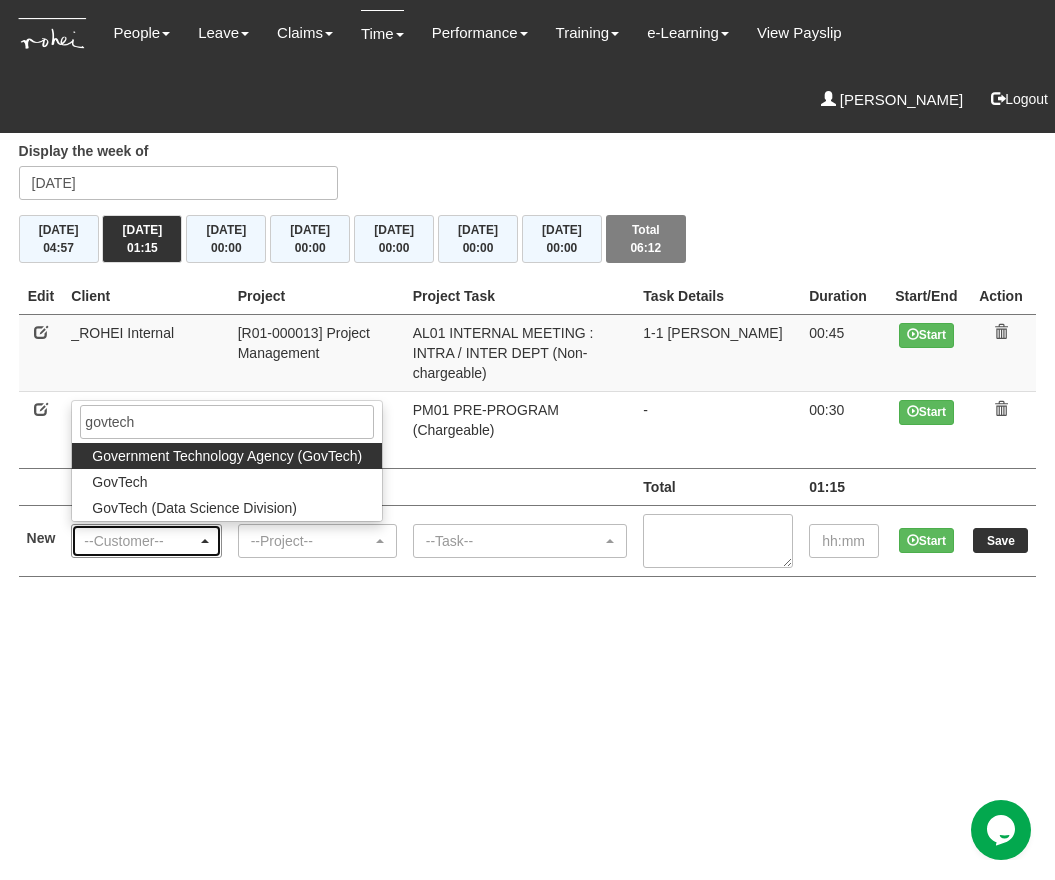 select on "900" 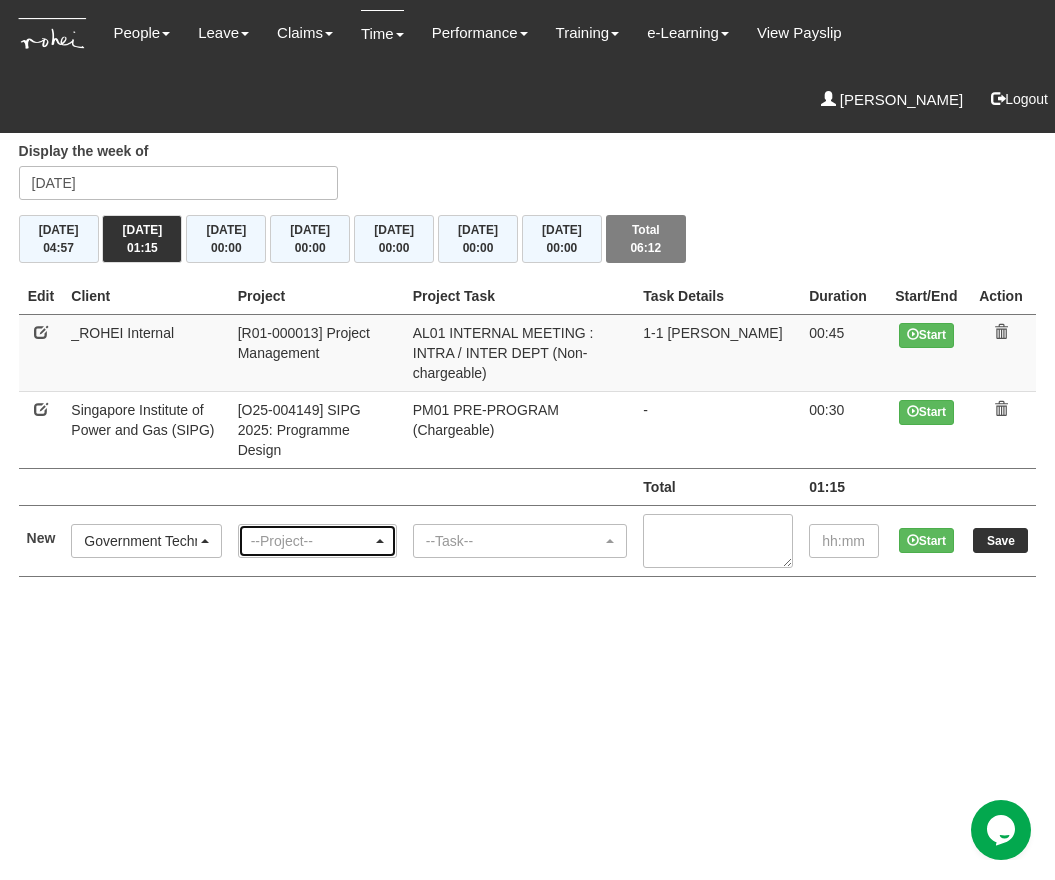 click on "--Project--" at bounding box center (311, 541) 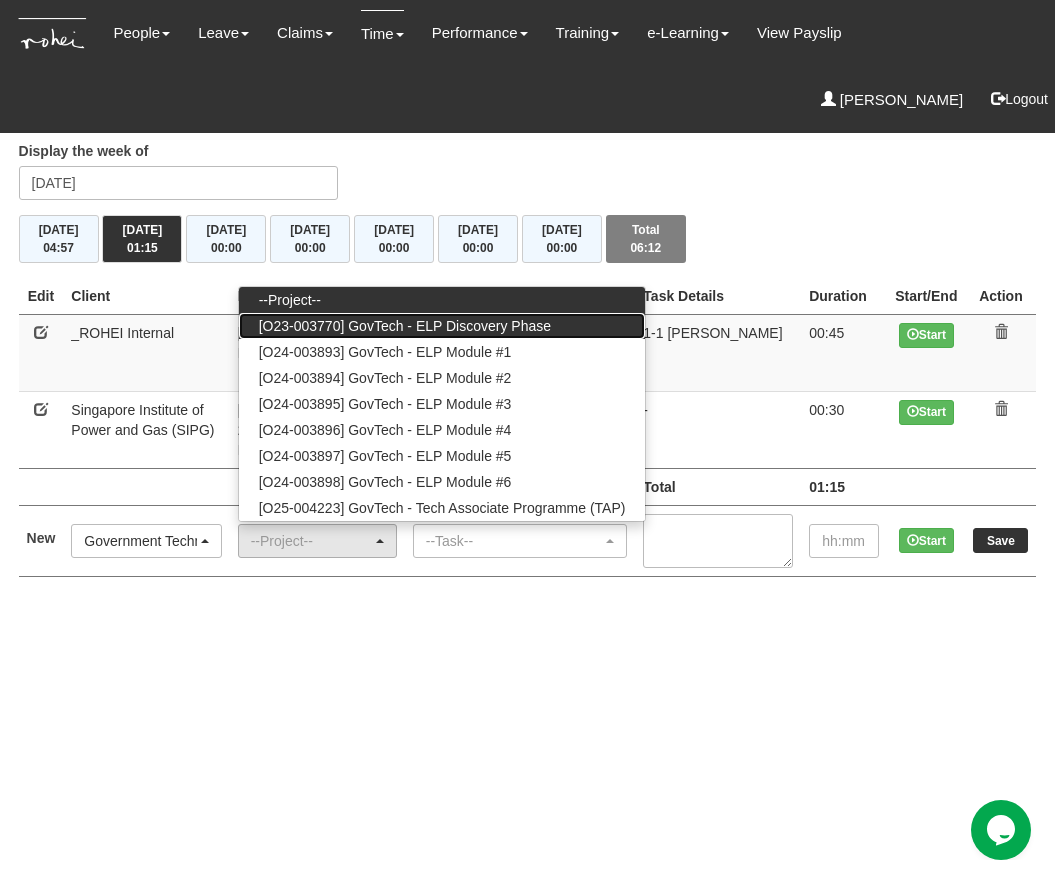 click on "[O23-003770] GovTech - ELP Discovery Phase" at bounding box center [405, 326] 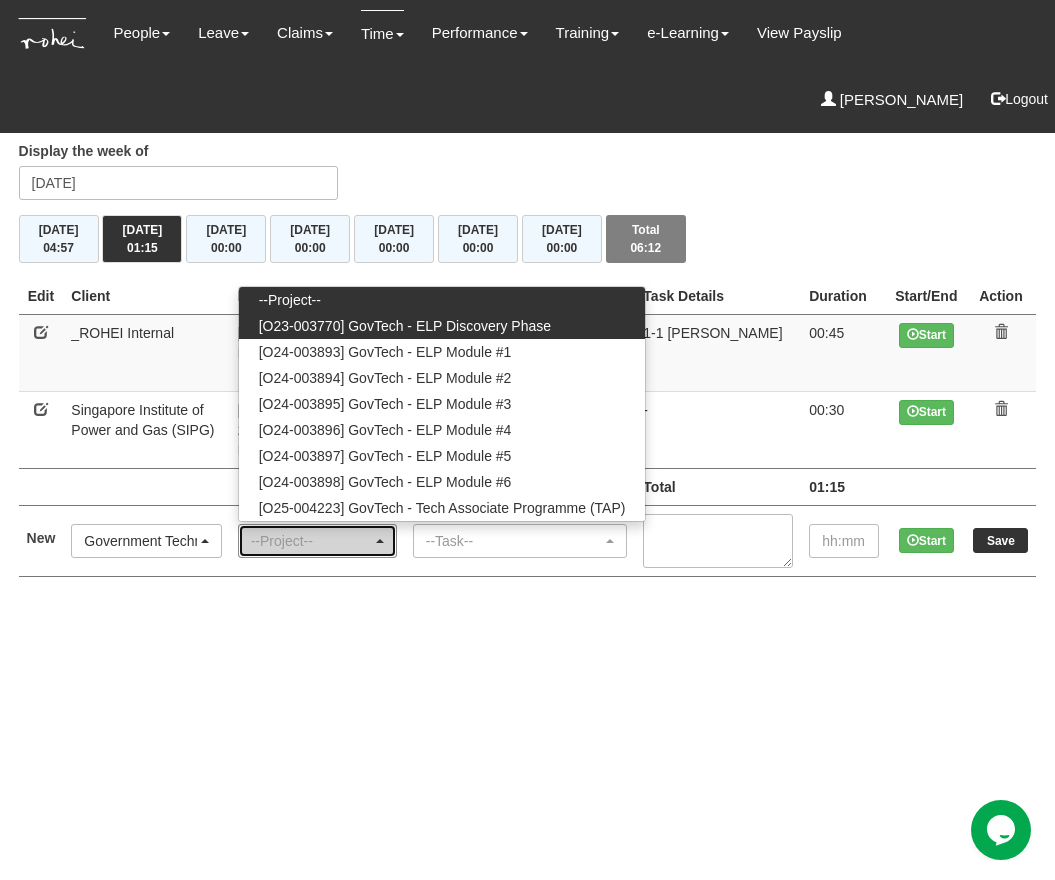 select on "2439" 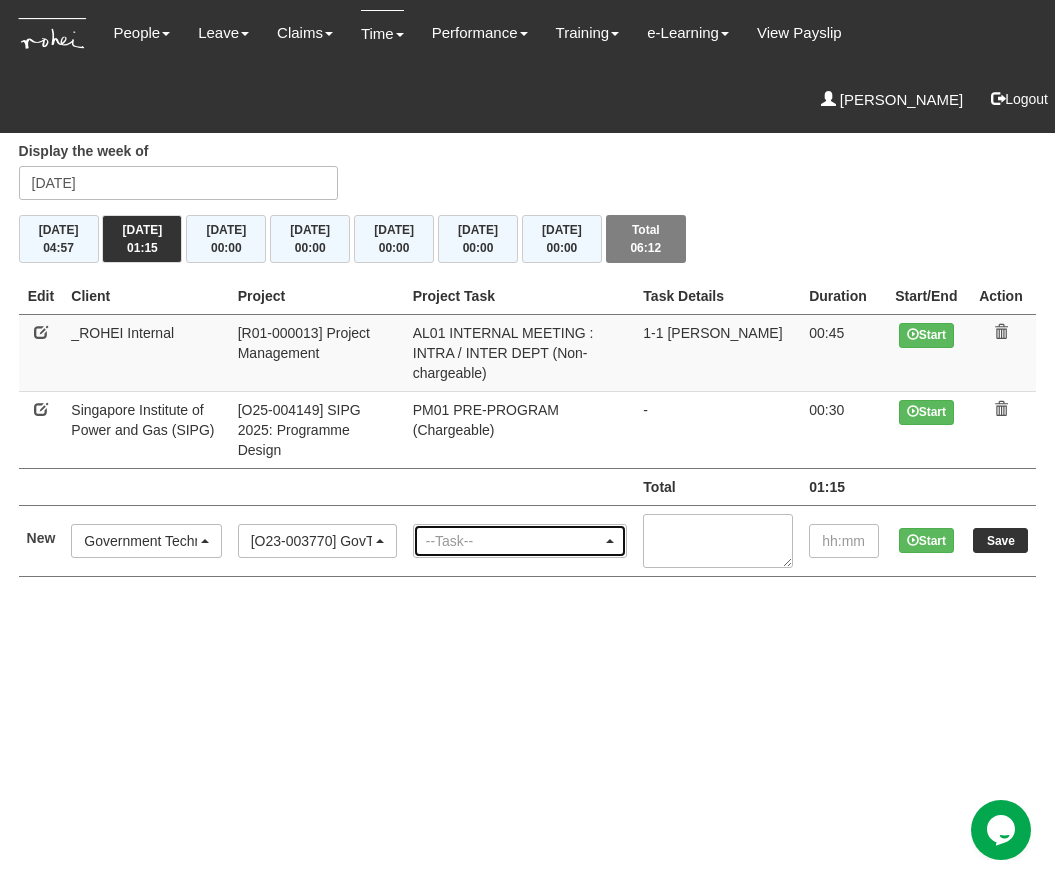click on "--Task--" at bounding box center (514, 541) 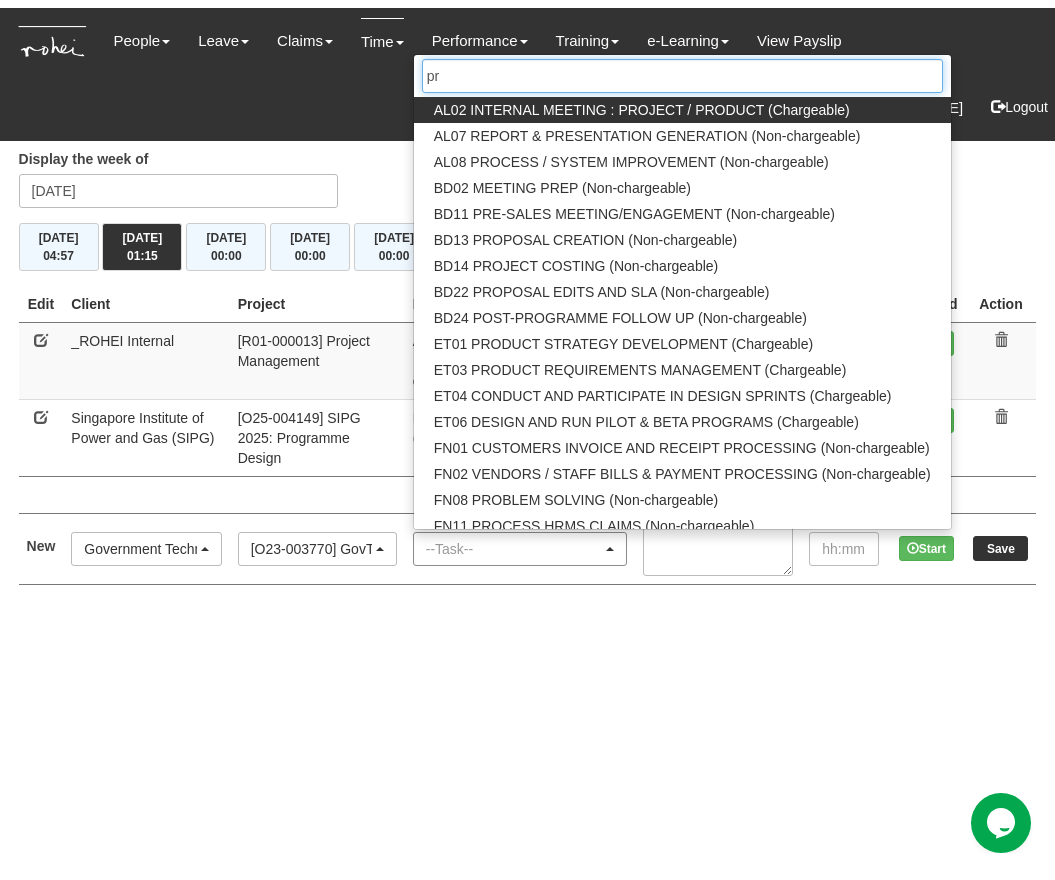 scroll, scrollTop: 0, scrollLeft: 0, axis: both 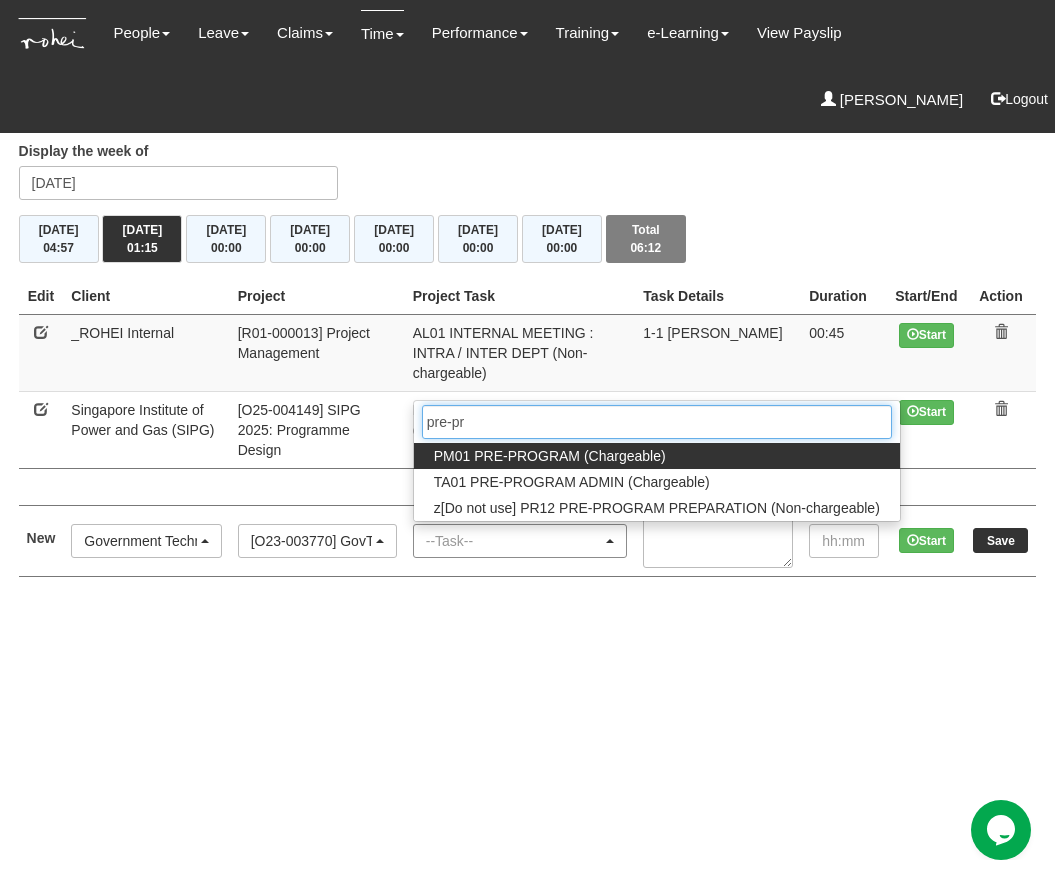 type on "pre-pro" 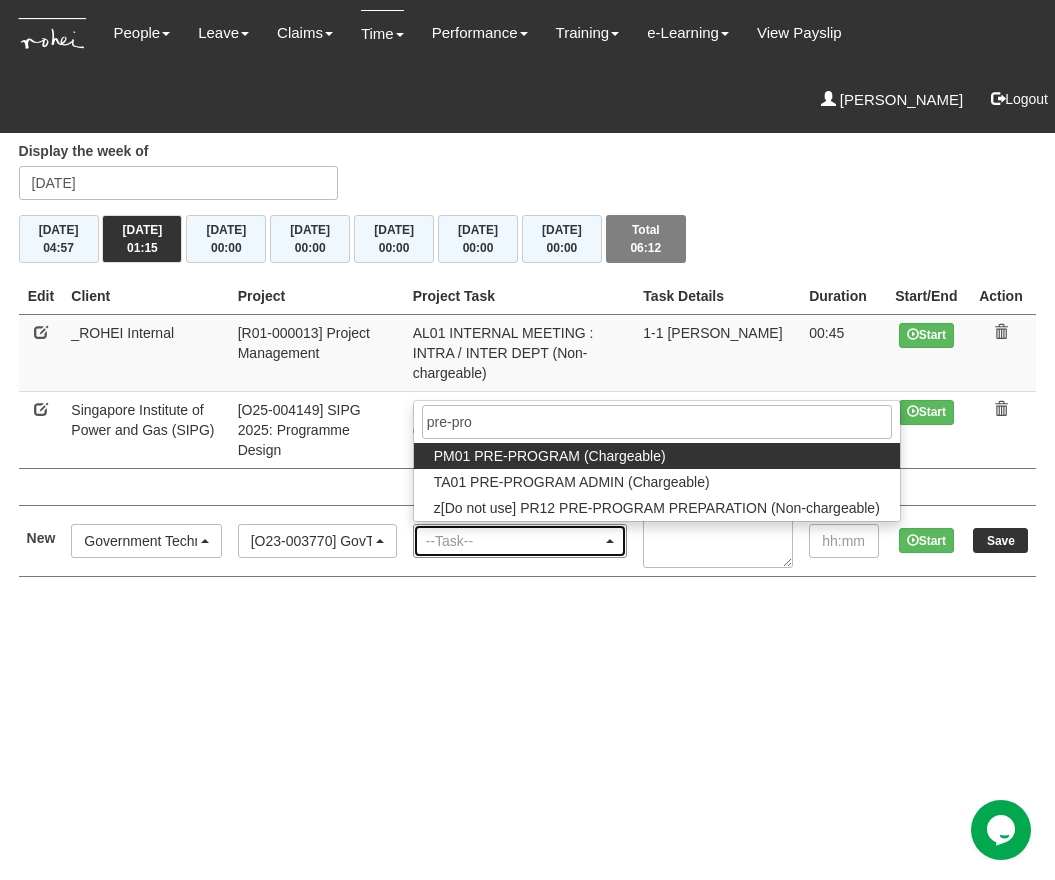 select on "162" 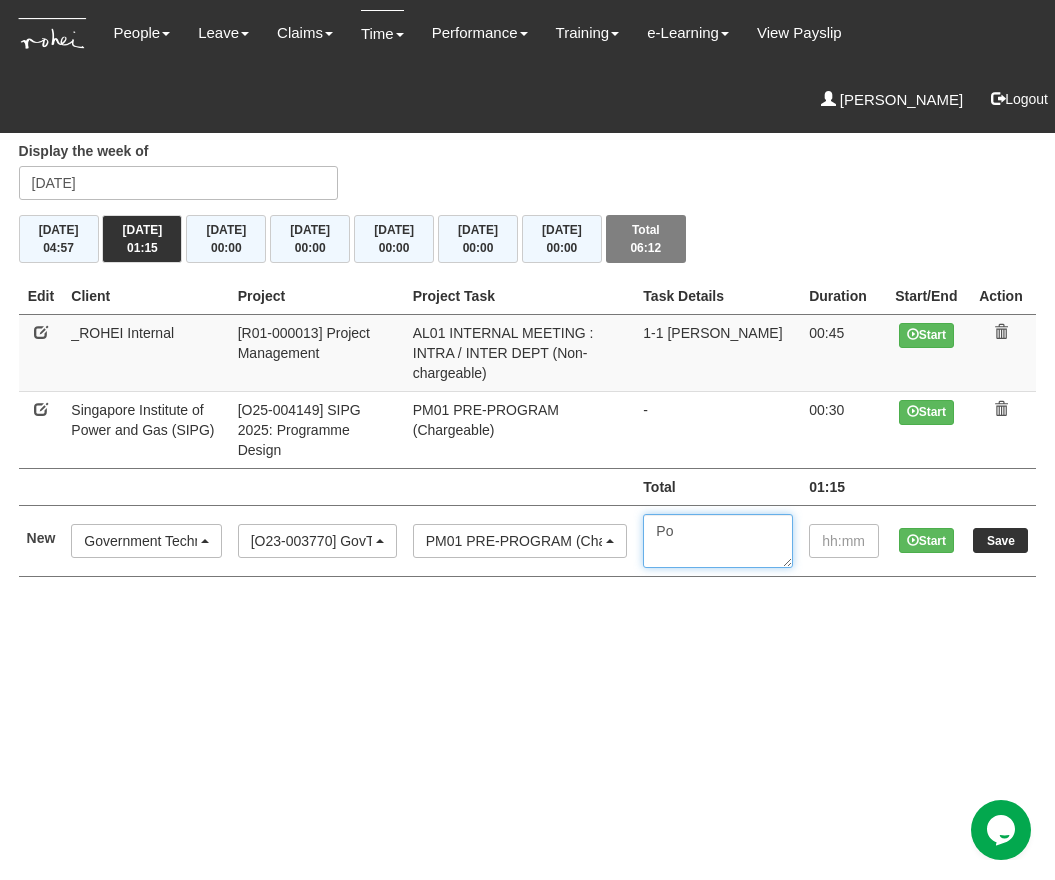 type on "P" 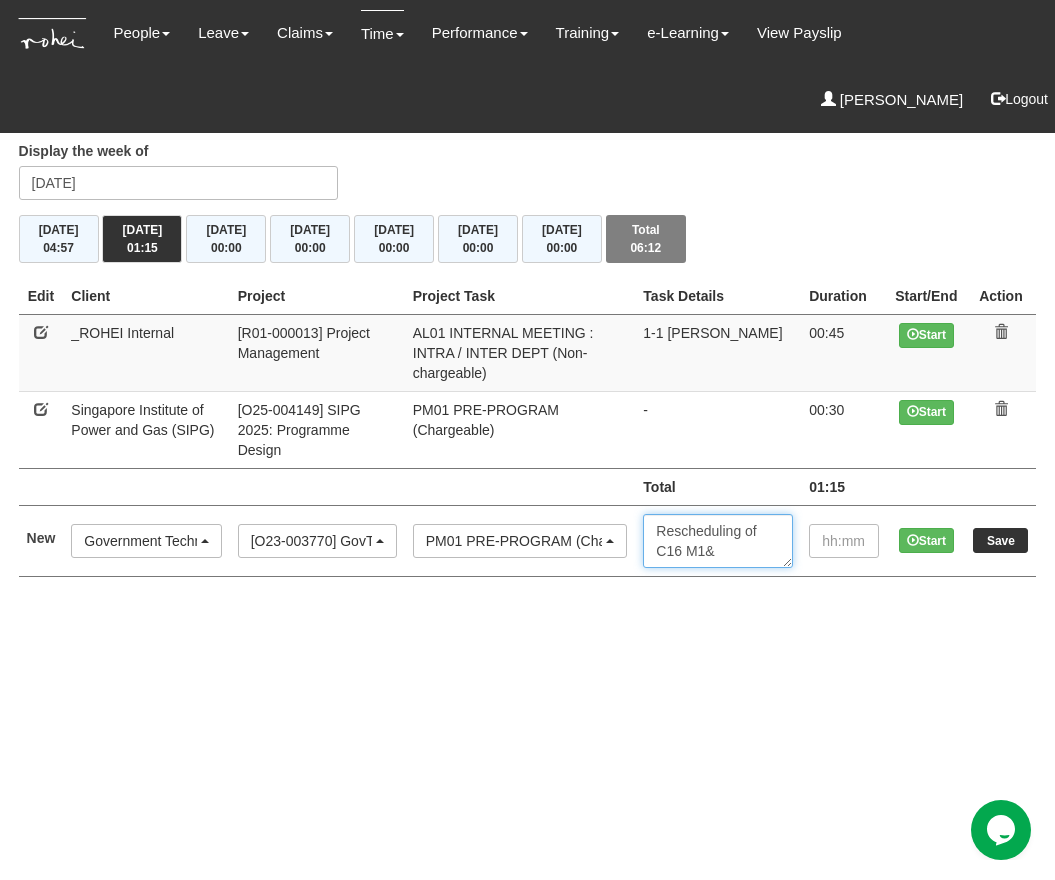 scroll, scrollTop: 12, scrollLeft: 0, axis: vertical 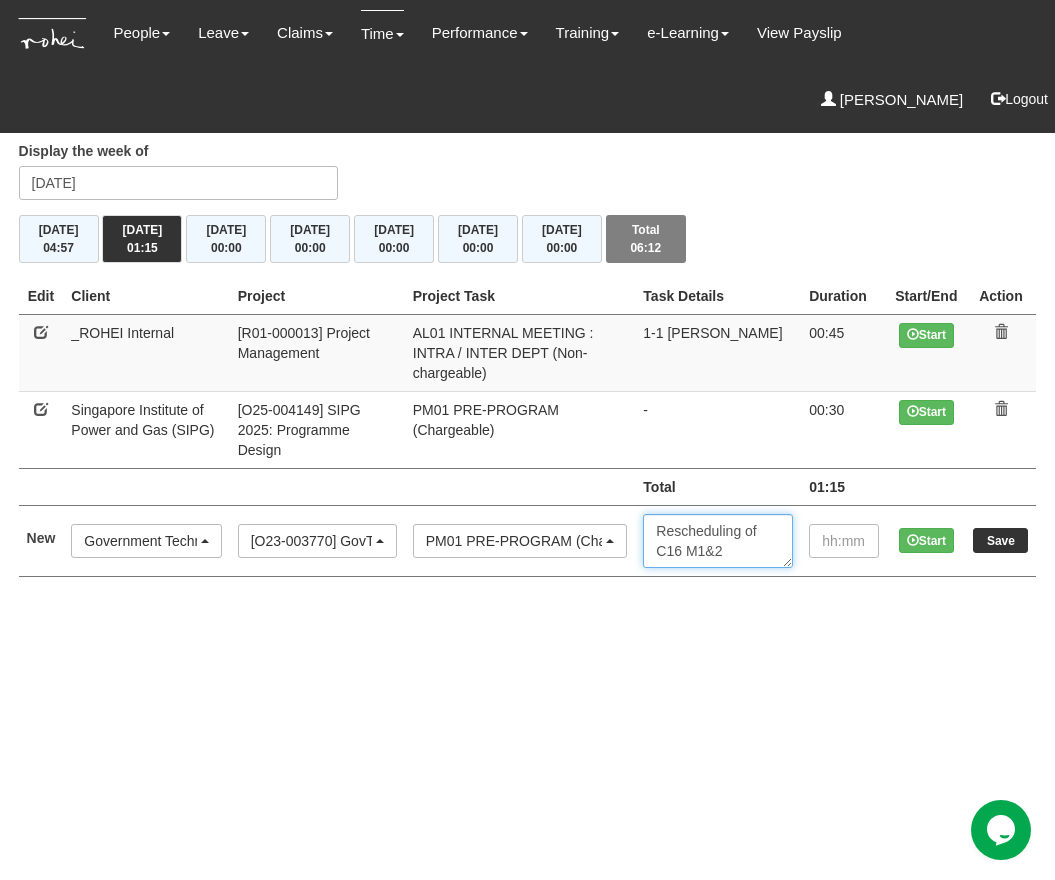 type on "Rescheduling of C16 M1&2" 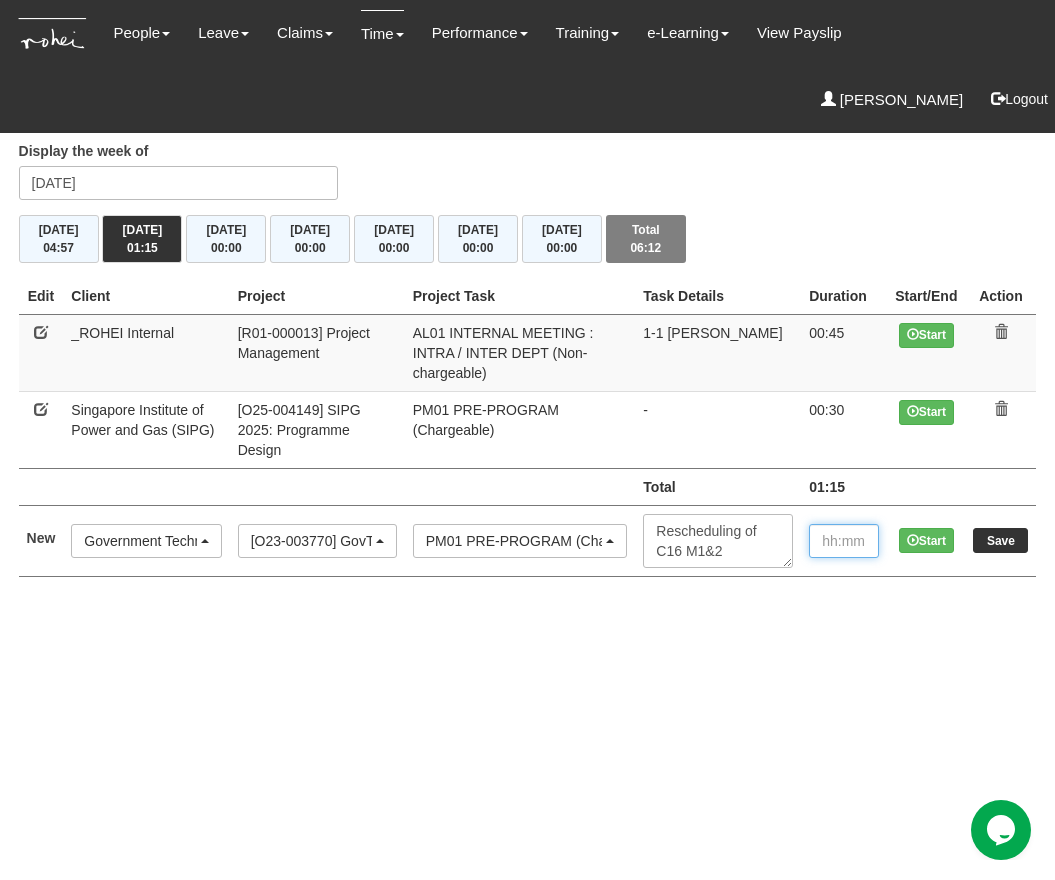click at bounding box center (844, 541) 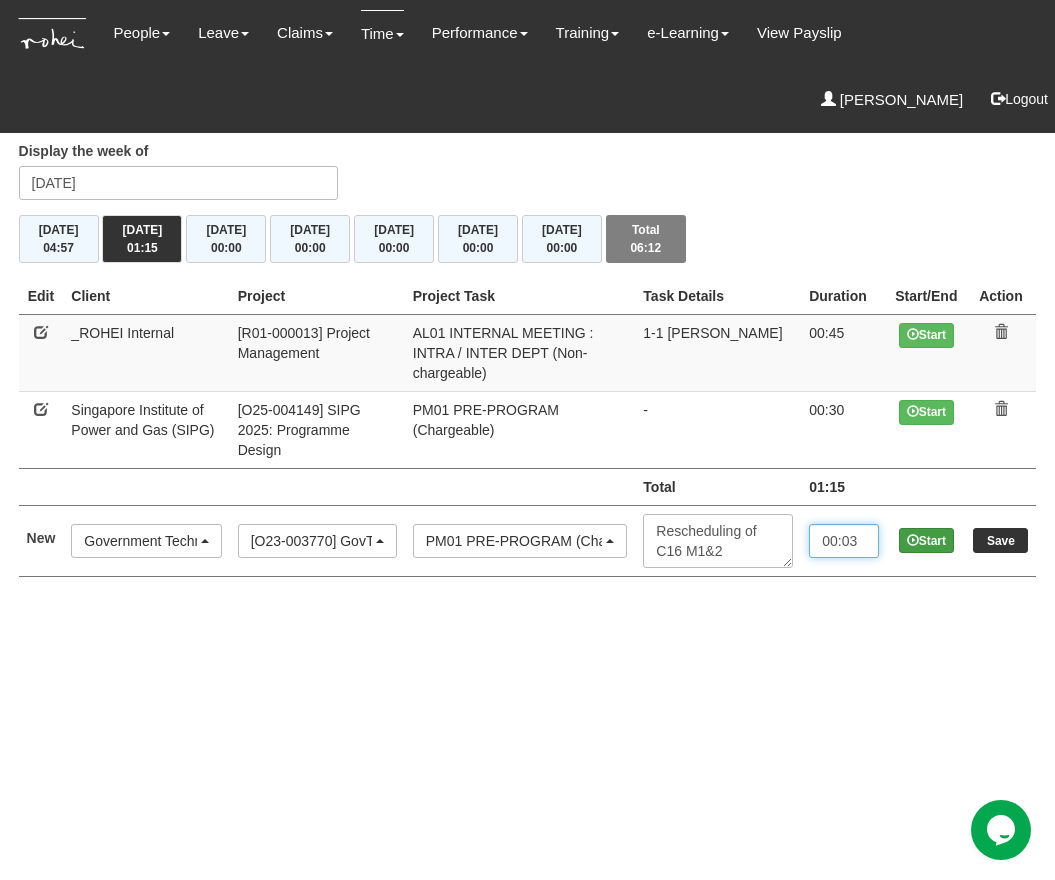 type on "00:03" 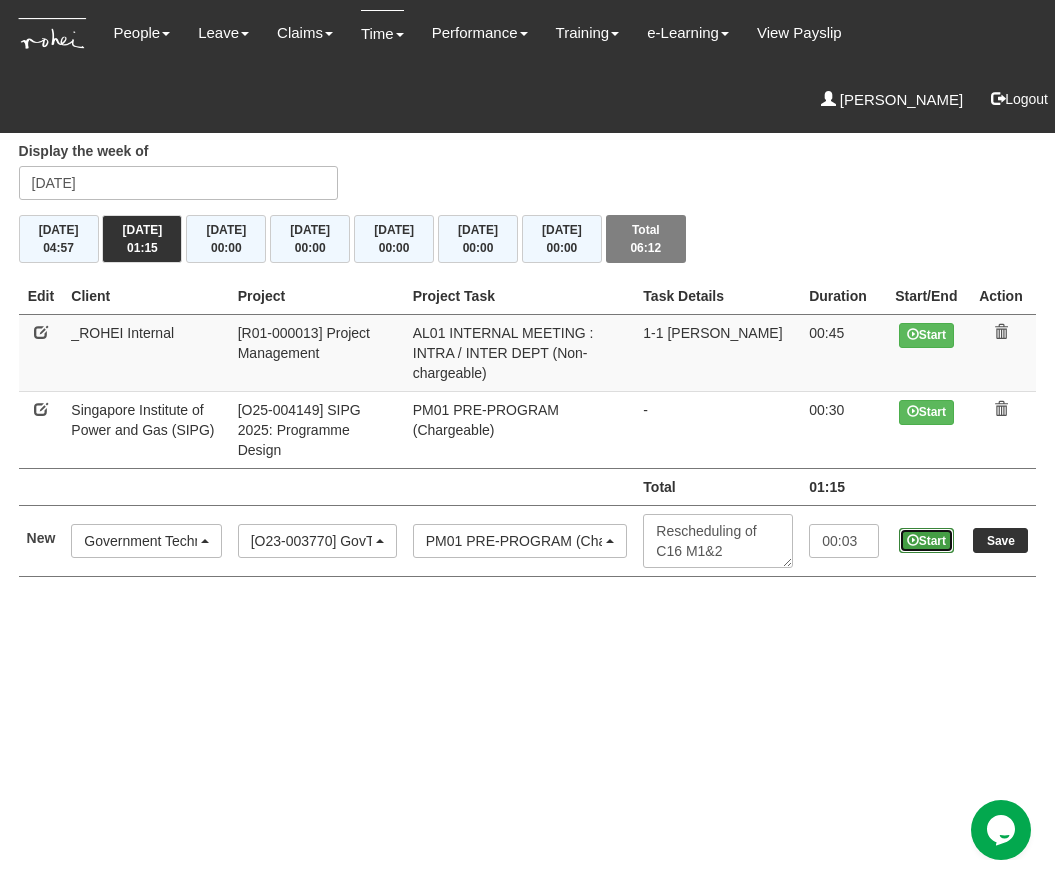click on "Start" at bounding box center [926, 540] 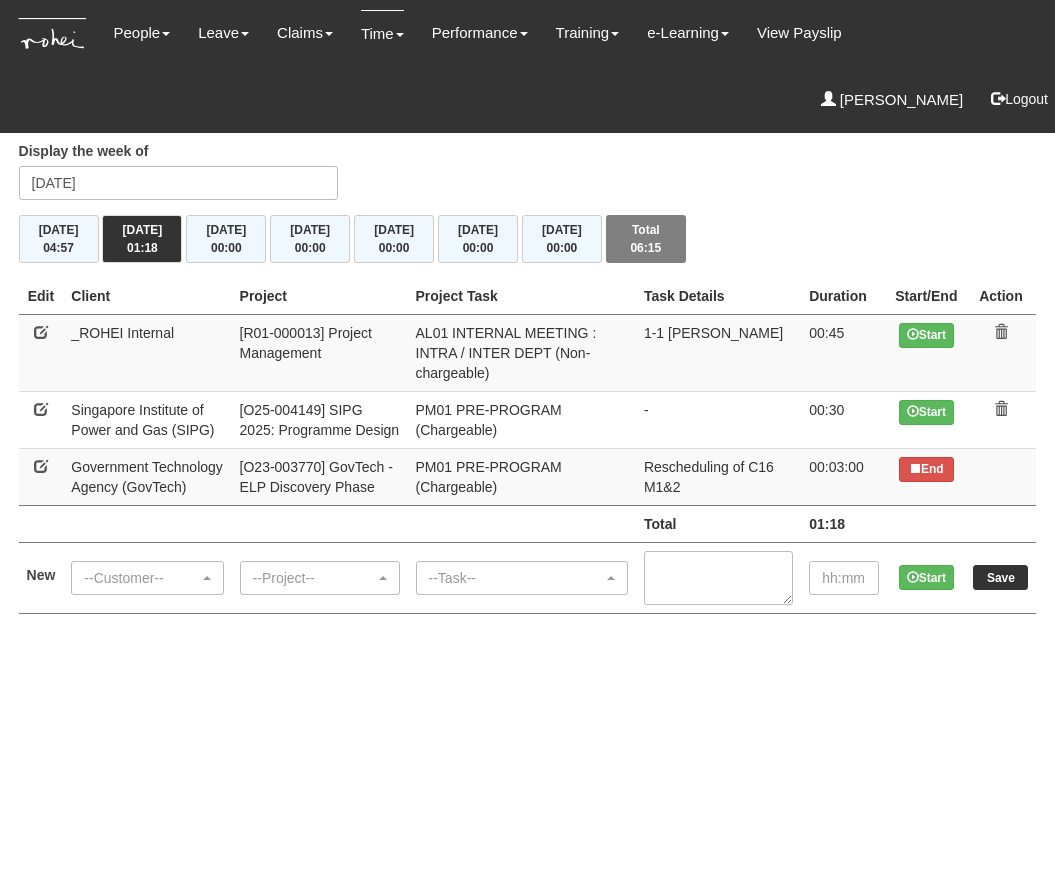 scroll, scrollTop: 0, scrollLeft: 0, axis: both 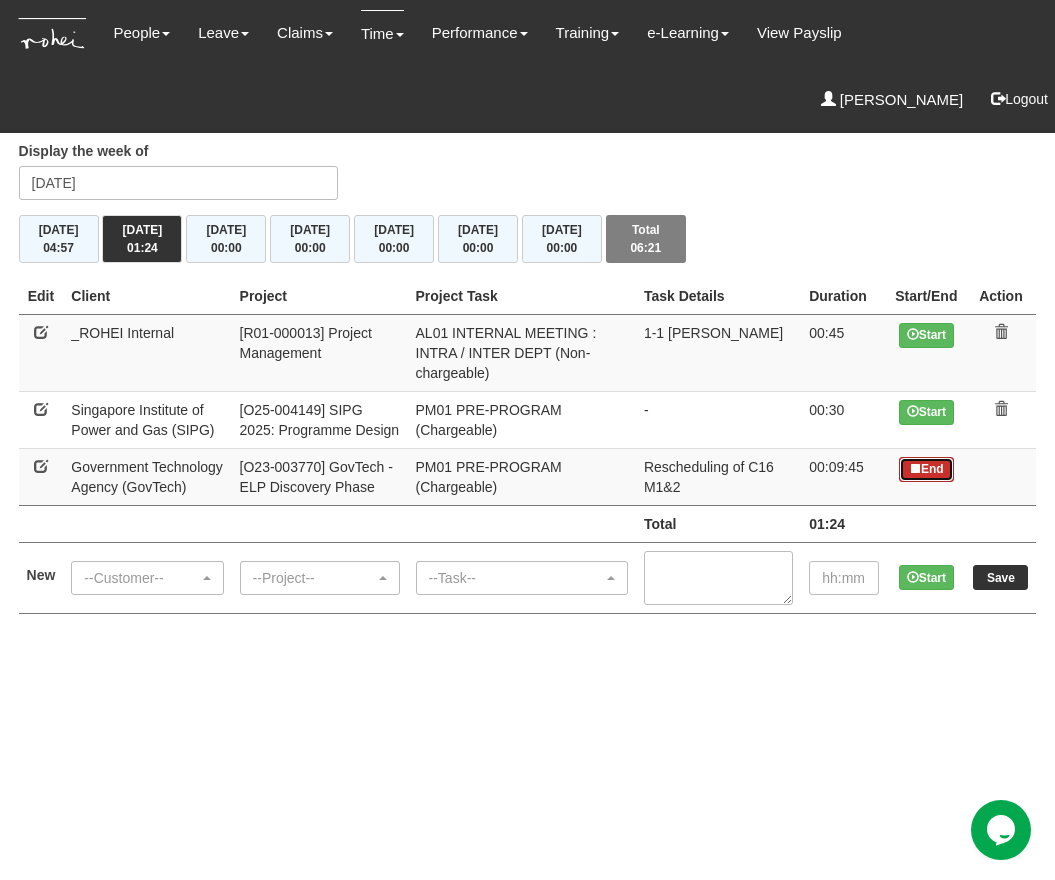 click on "End" at bounding box center [926, 469] 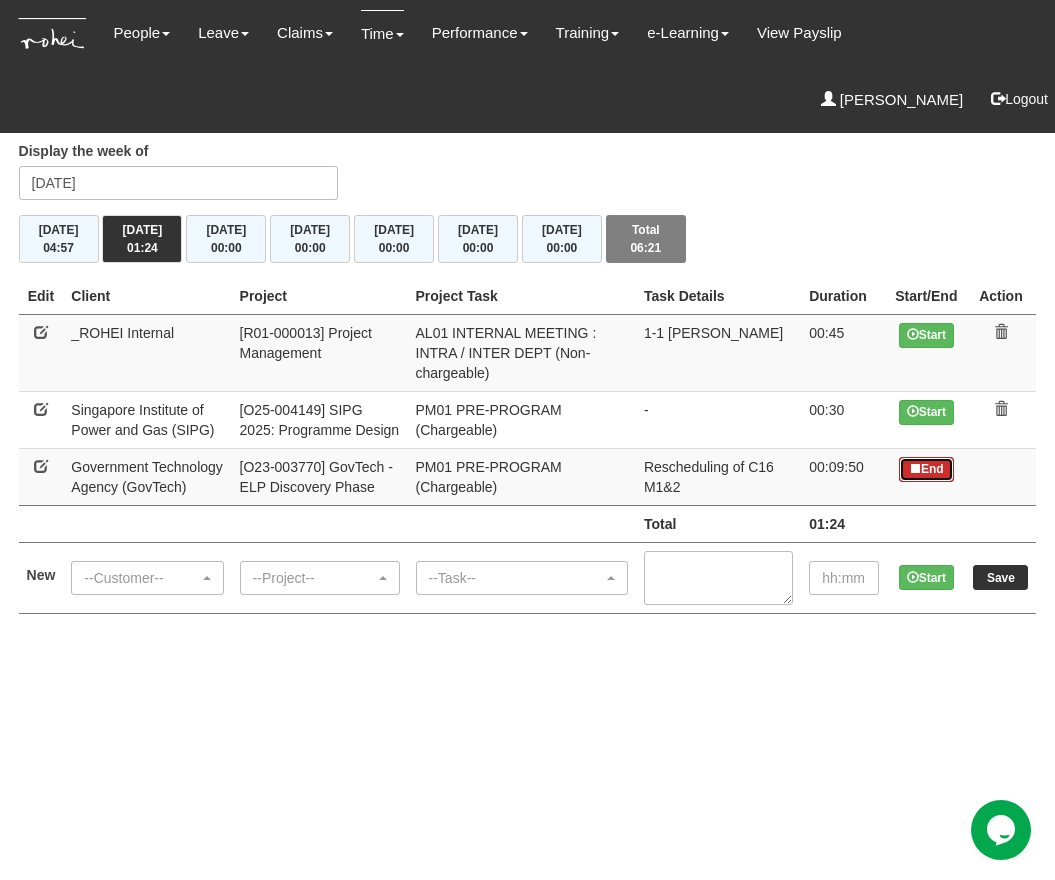 click at bounding box center (915, 468) 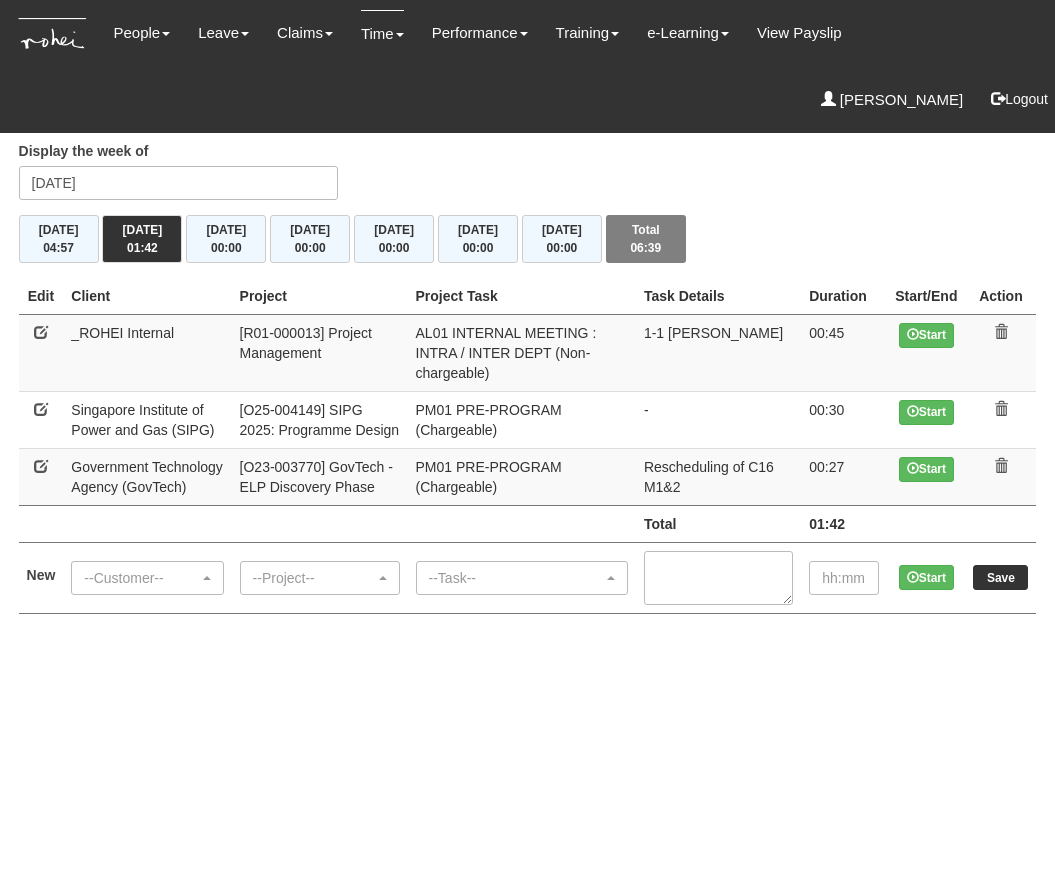 scroll, scrollTop: 0, scrollLeft: 0, axis: both 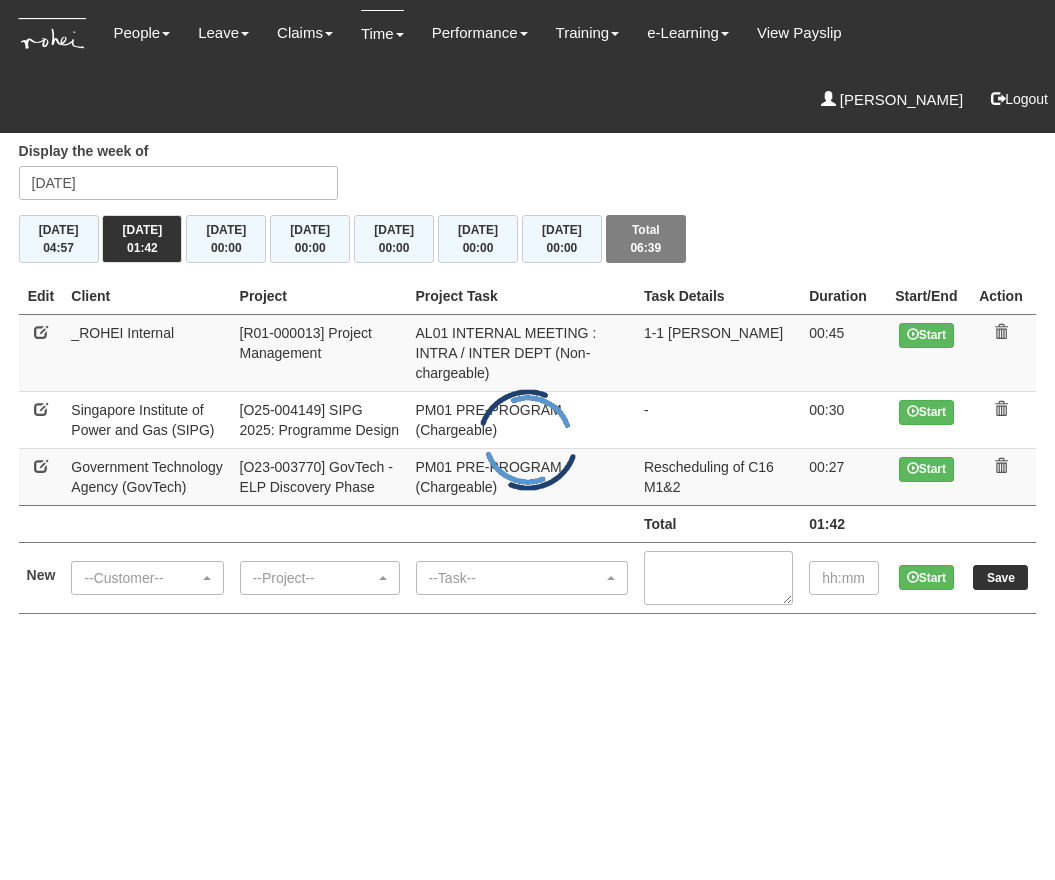 select on "900" 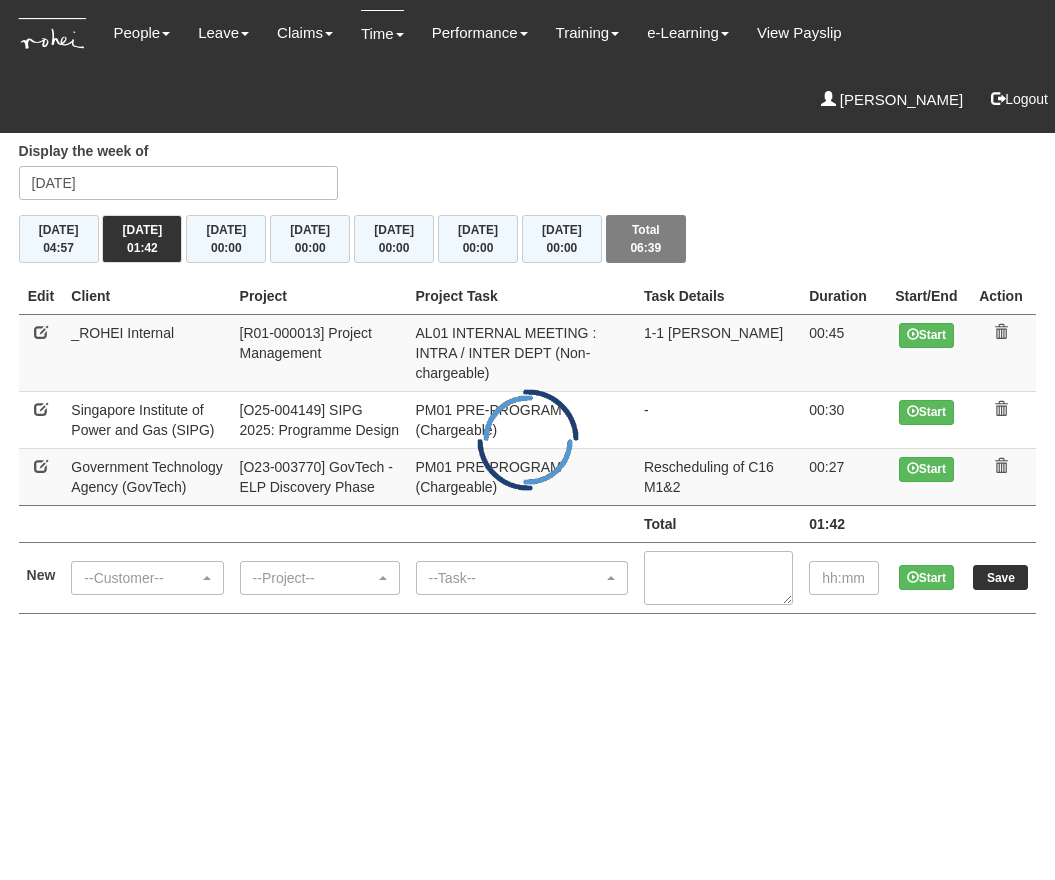 select on "162" 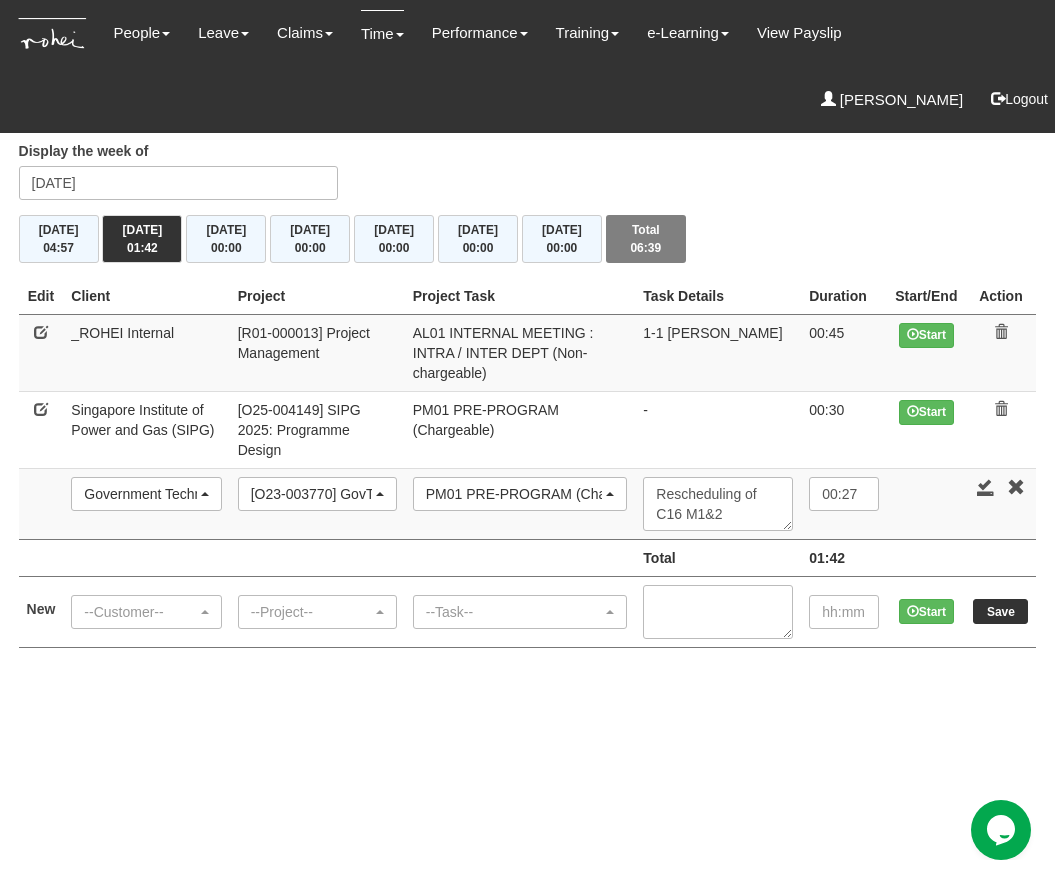 scroll, scrollTop: 0, scrollLeft: 0, axis: both 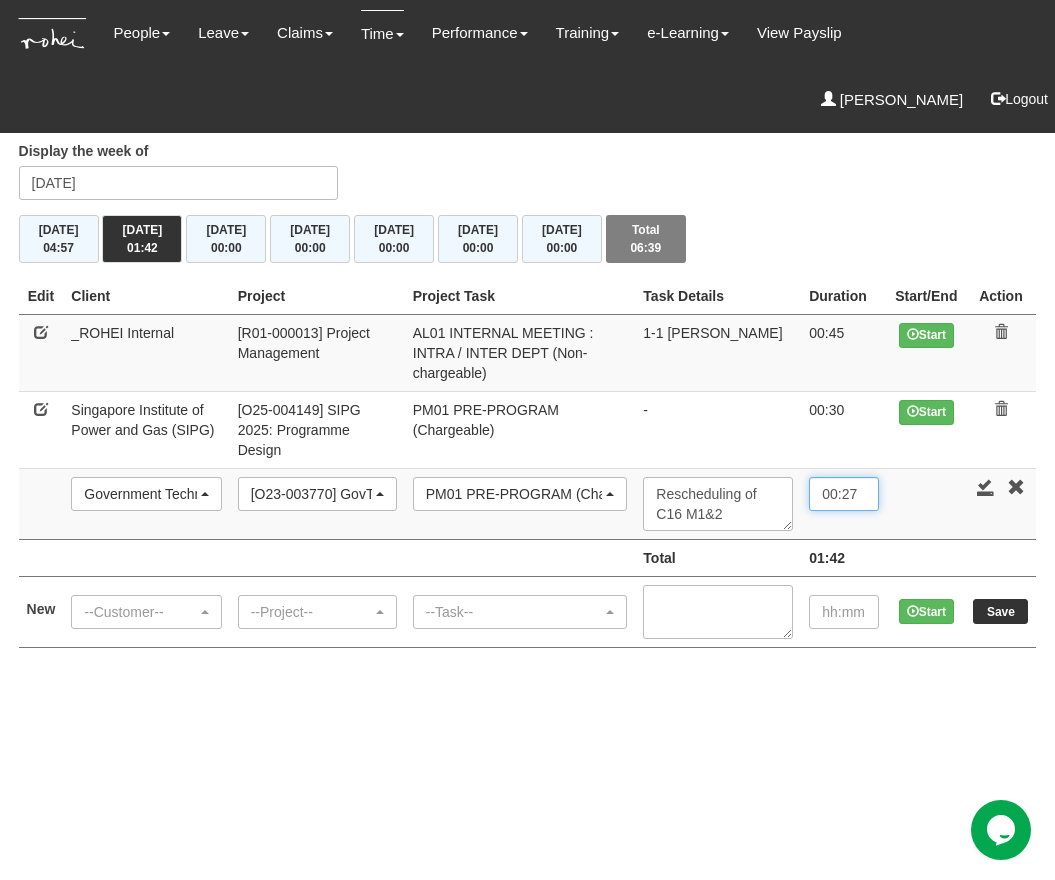 drag, startPoint x: 843, startPoint y: 457, endPoint x: 869, endPoint y: 457, distance: 26 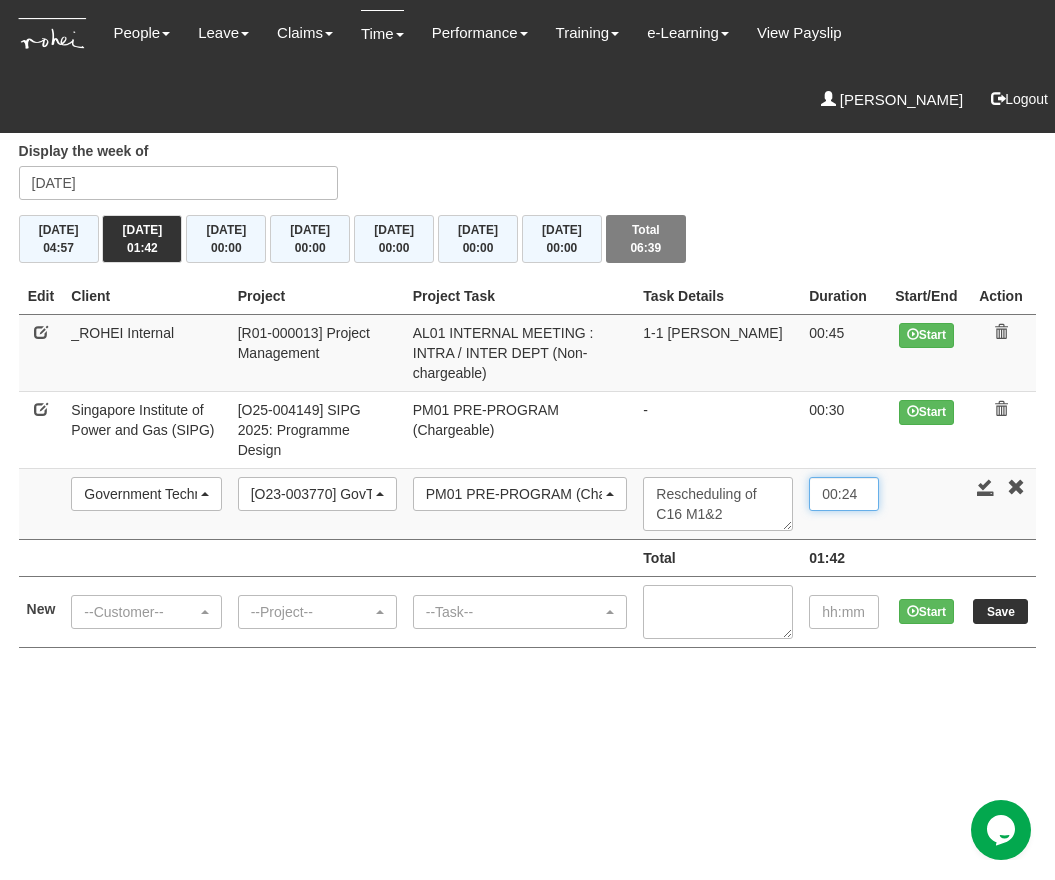type on "00:24" 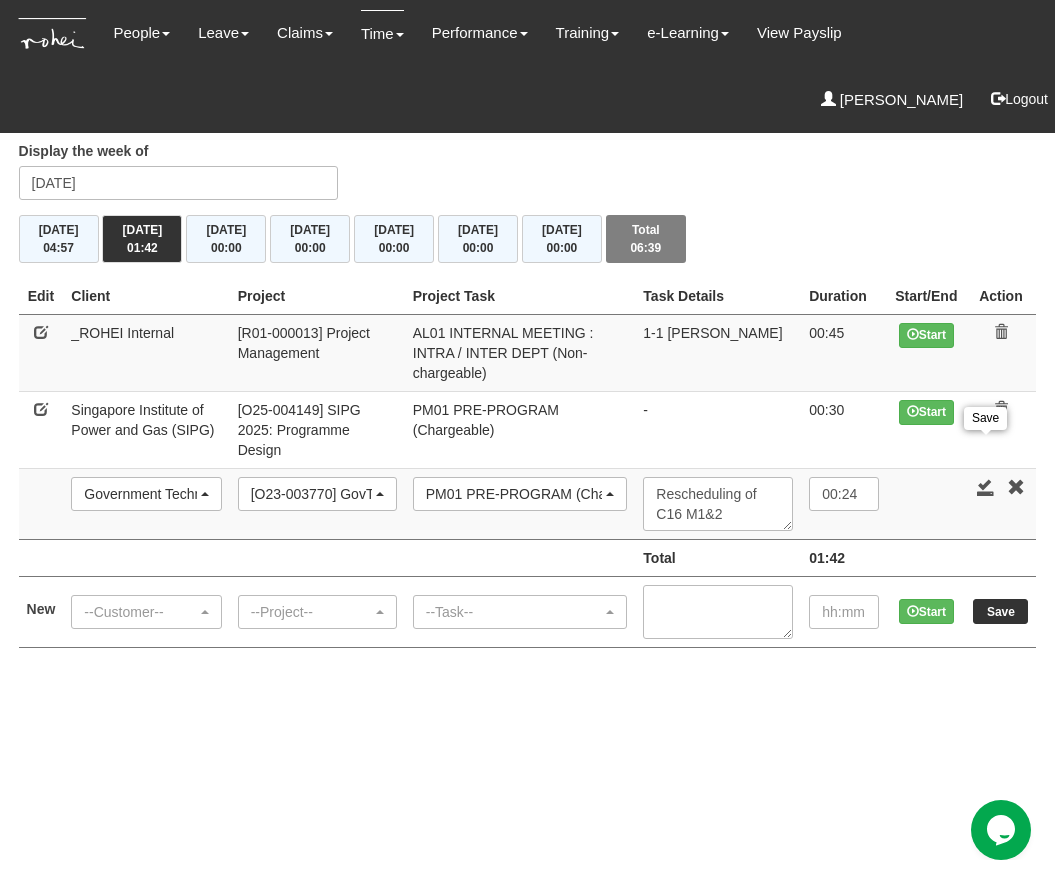 click at bounding box center [986, 487] 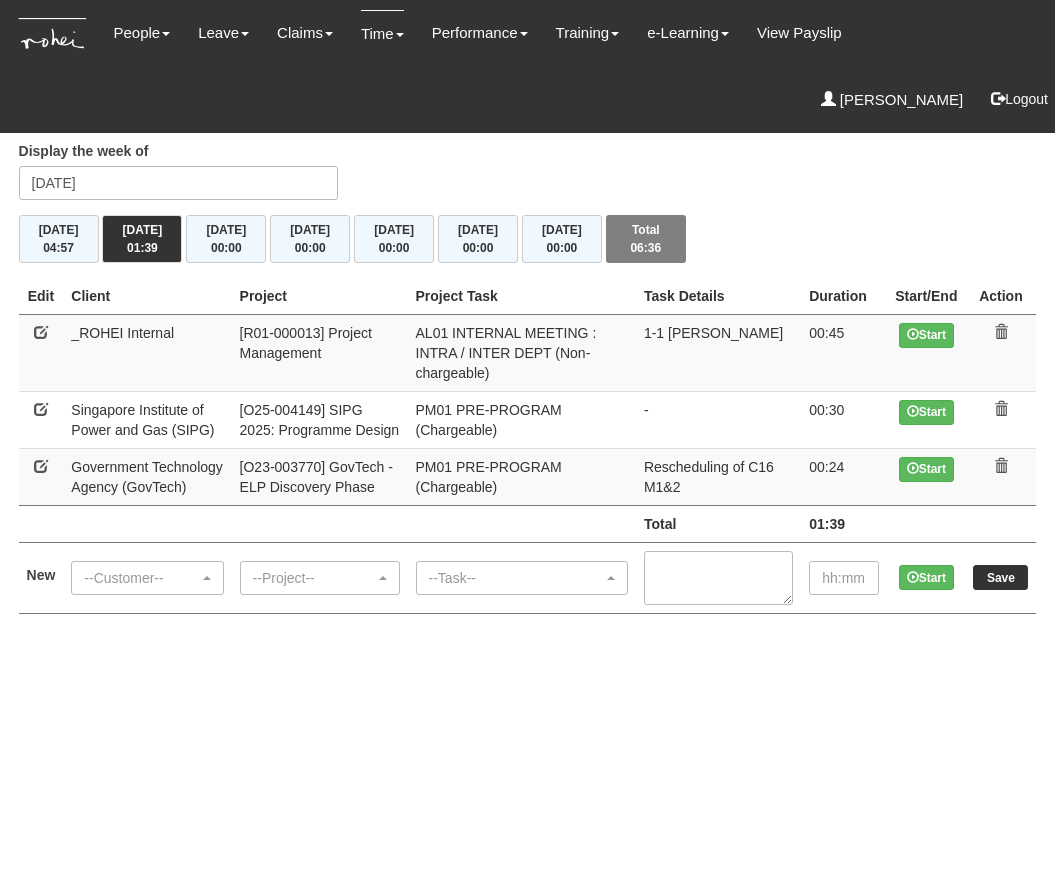 scroll, scrollTop: 0, scrollLeft: 0, axis: both 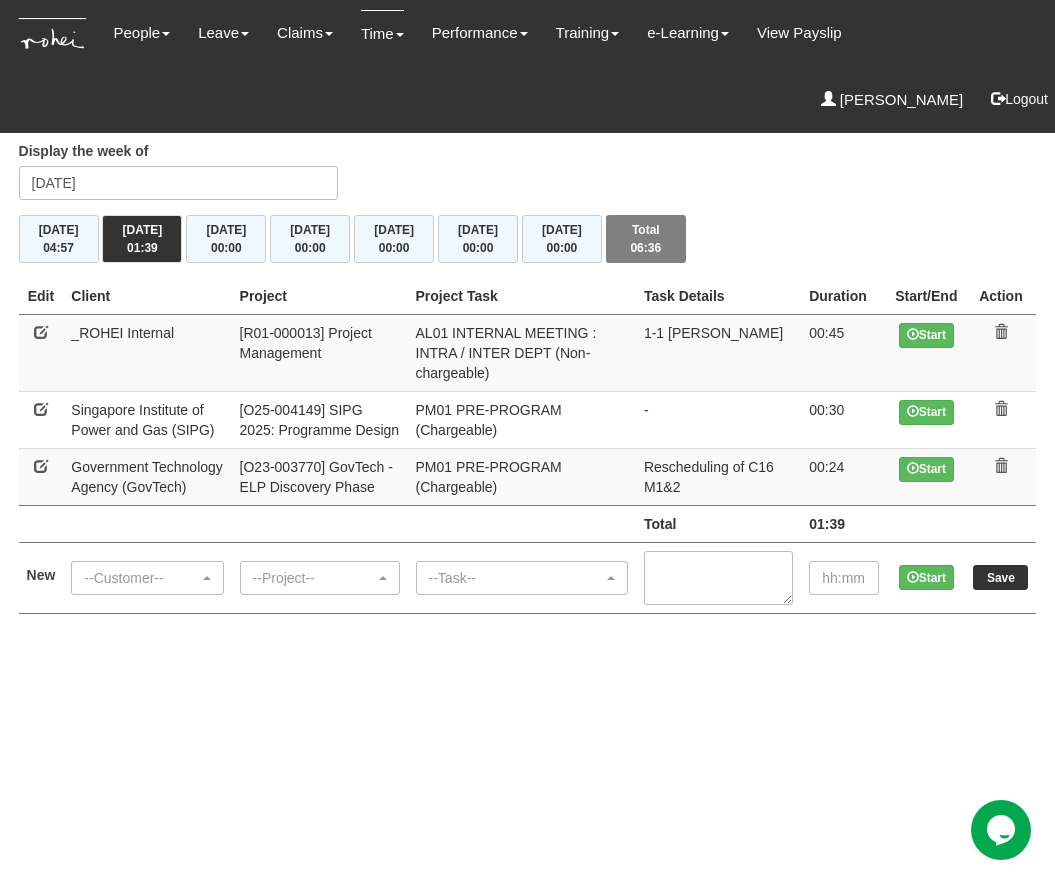 click on "--Customer--
(N/A)
_ROHEI Internal
3M ASIA PACIFIC PRIVATE LTD
[DOMAIN_NAME]
AbbVie Operations Singapore Pte Ltd
Academy of Human Development
Academy of Singapore Teachers
Accenture
Accounting & Corporate Regulatory Authority (ACRA)
AcuMed Holdings Pte Ltd
ADVANCE AI
Advanced MedTech
Agape Little Uni.
Agency for Science, Technology and Research (A*Star)
Agency for Science, Technology and Research (A-Star)
Agri-food and Veterinary Authority of [GEOGRAPHIC_DATA] (AVA)
AIA Singapore Pte Ltd
Alfa Laval
All Saints Home
Alliance to End Plastic Waste
Ambulance Medical Service (AMS)
American Biltrite Far East Inc.
Amorepacific Singapore Pte Ltd
[PERSON_NAME][GEOGRAPHIC_DATA]
Ang [GEOGRAPHIC_DATA]
Ang Mo Kio Town Council
[DEMOGRAPHIC_DATA] Preschool Services
Anglo - Chinese School (Primary)
[GEOGRAPHIC_DATA]
Anglo-Chinese School (Junior)
Antina
APM Property Management Pte Ltd
[GEOGRAPHIC_DATA]" at bounding box center (147, 577) 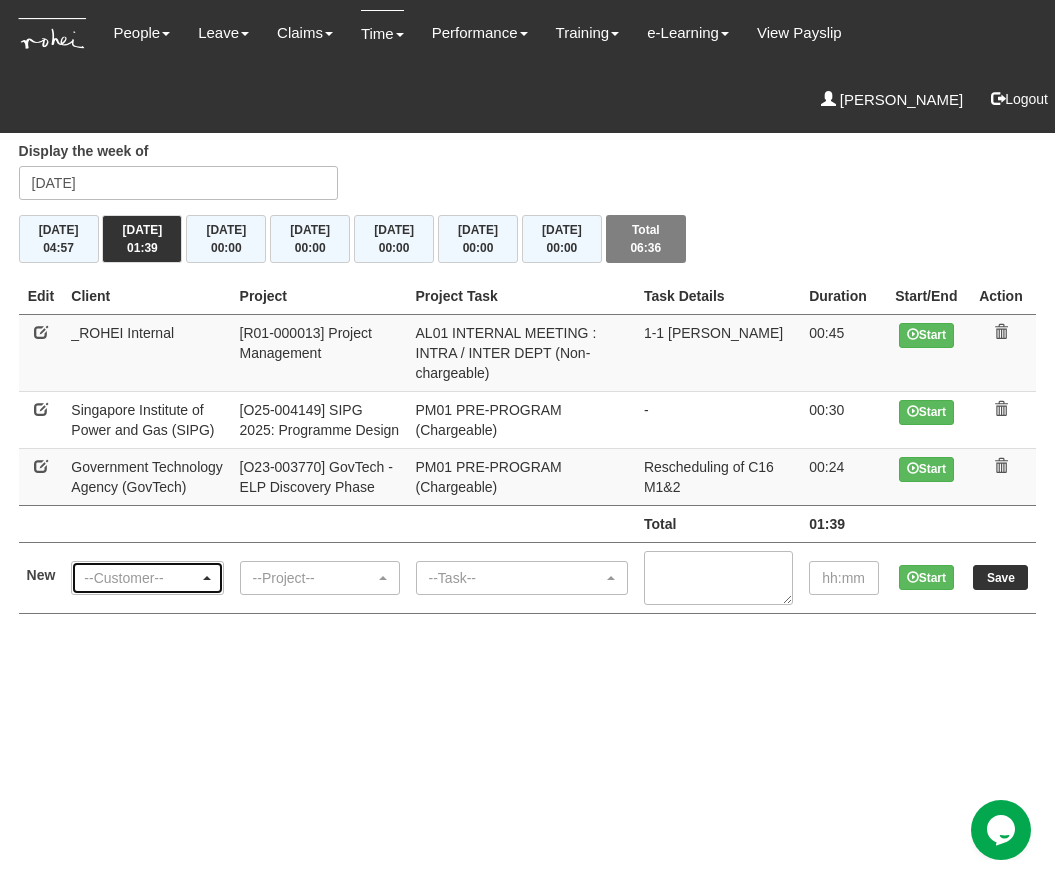 click on "--Customer--" at bounding box center [141, 578] 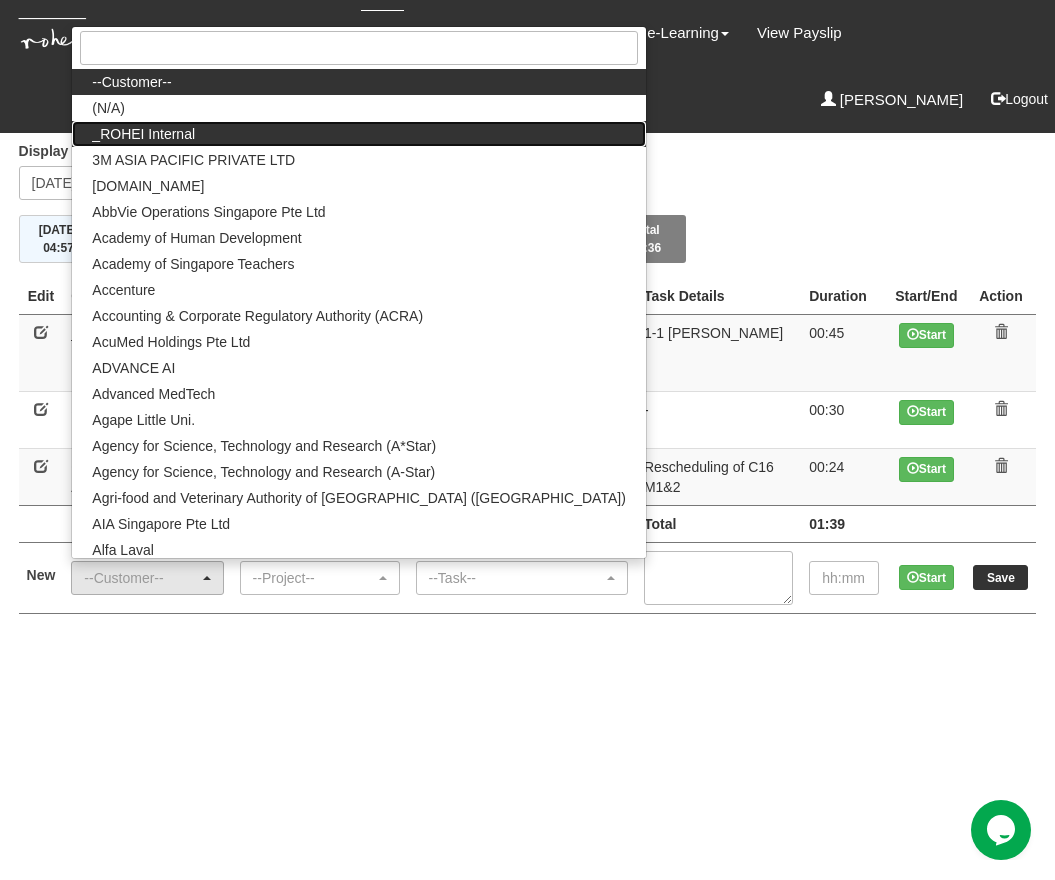 click on "_ROHEI Internal" at bounding box center [143, 134] 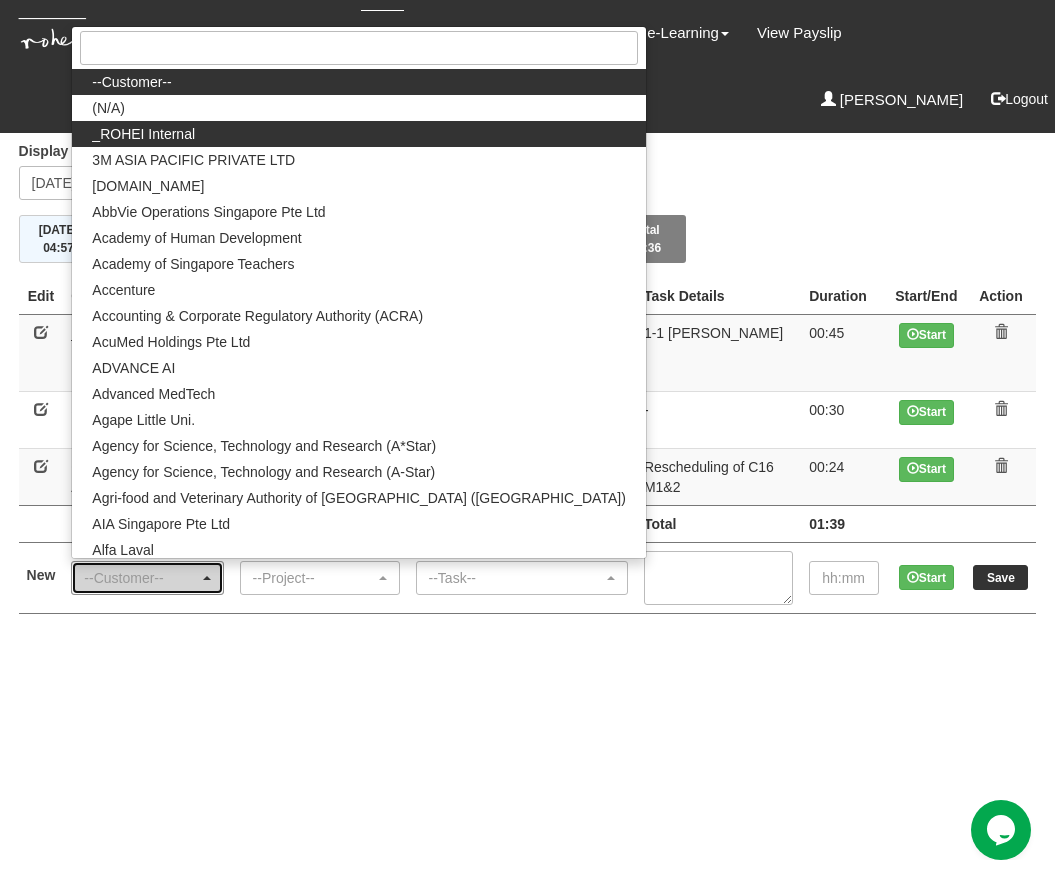select on "397" 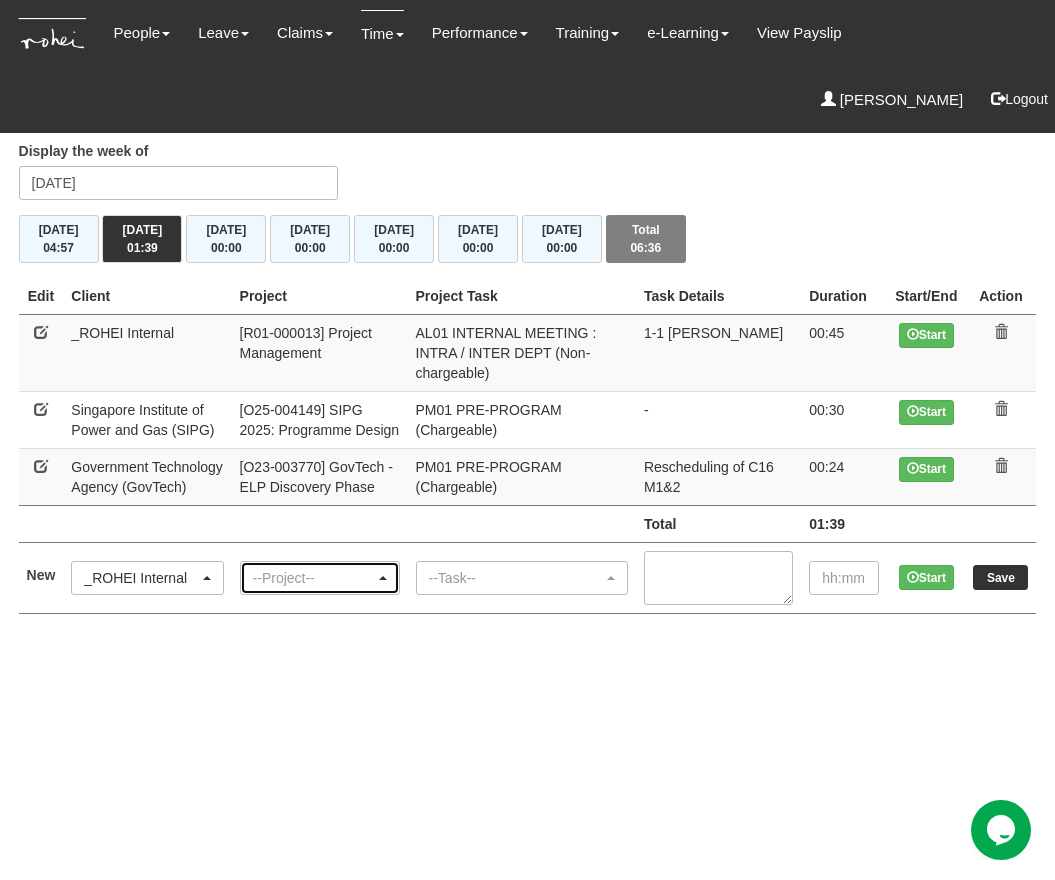 click on "--Project--" at bounding box center [314, 578] 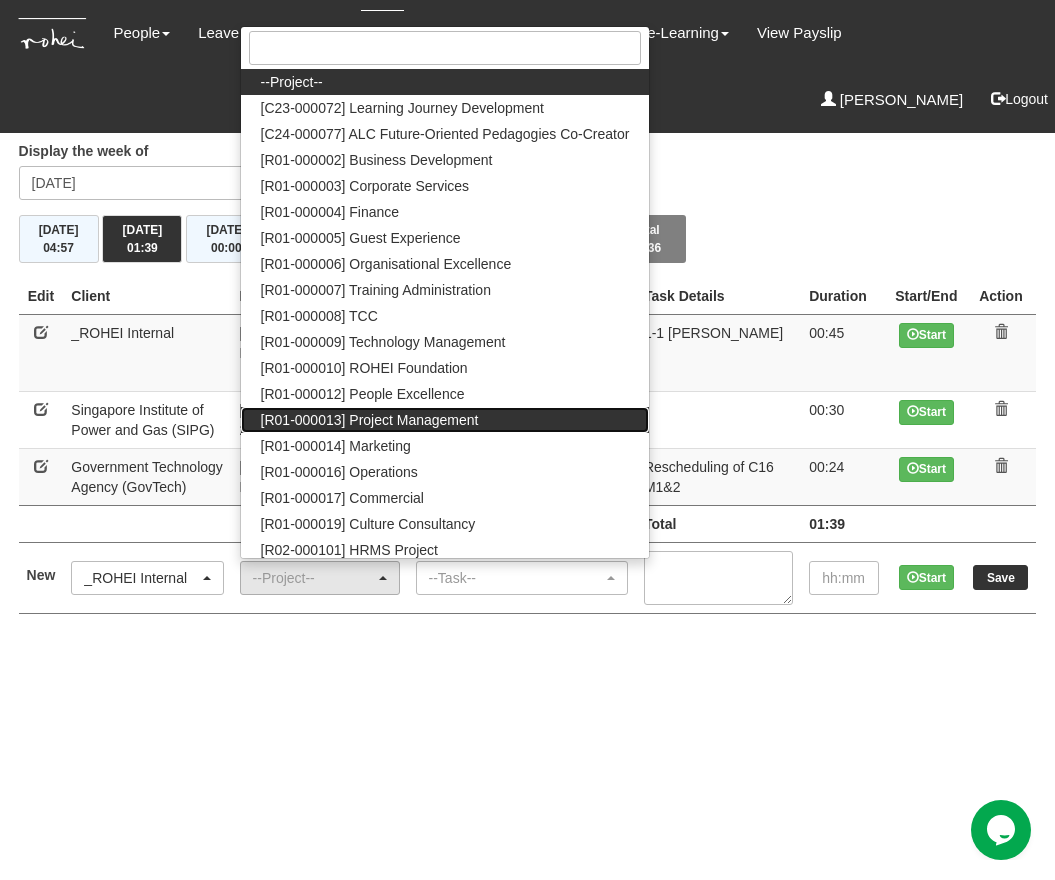 click on "[R01-000013] Project Management" at bounding box center [370, 420] 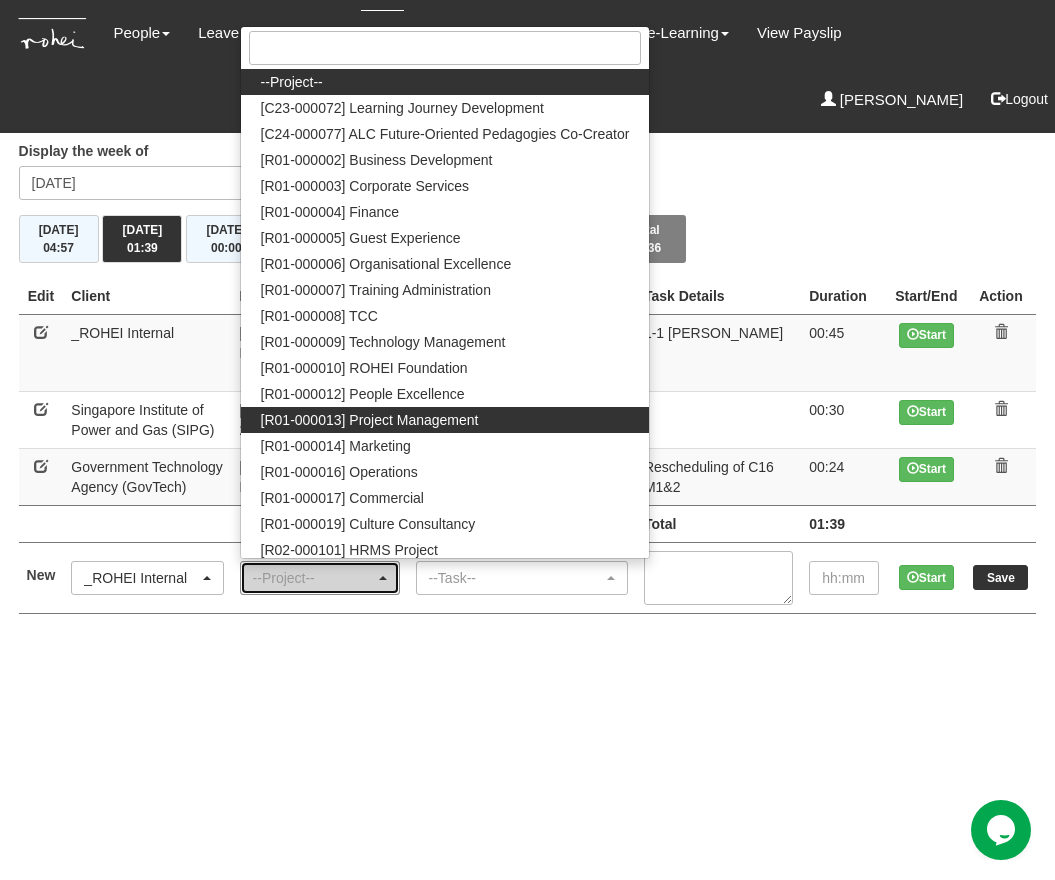 select on "1495" 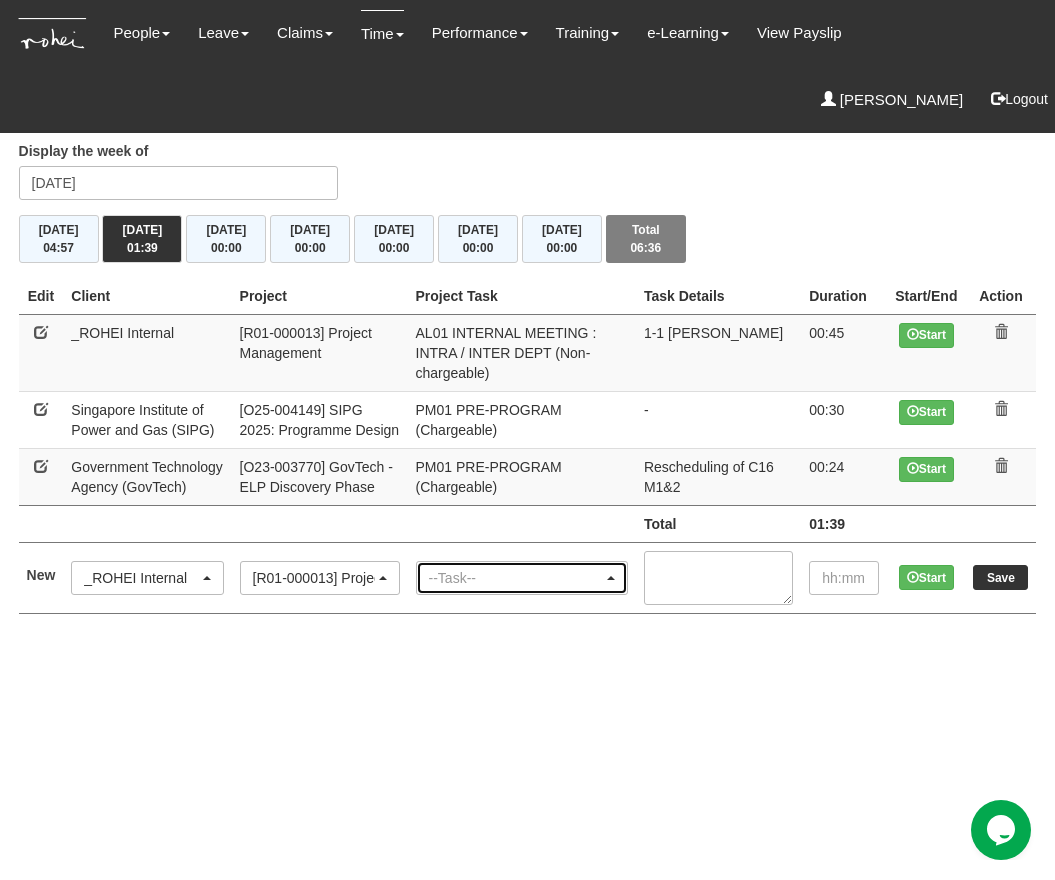 click on "--Task--" at bounding box center [516, 578] 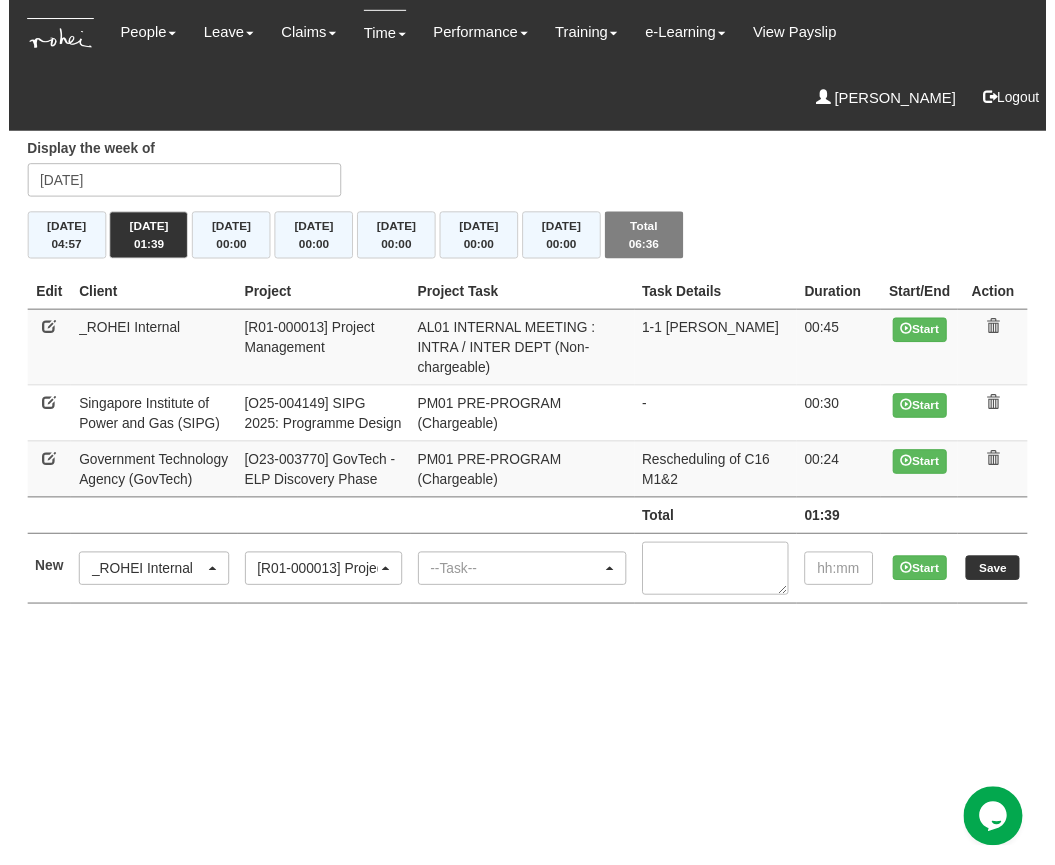 scroll, scrollTop: 0, scrollLeft: 164, axis: horizontal 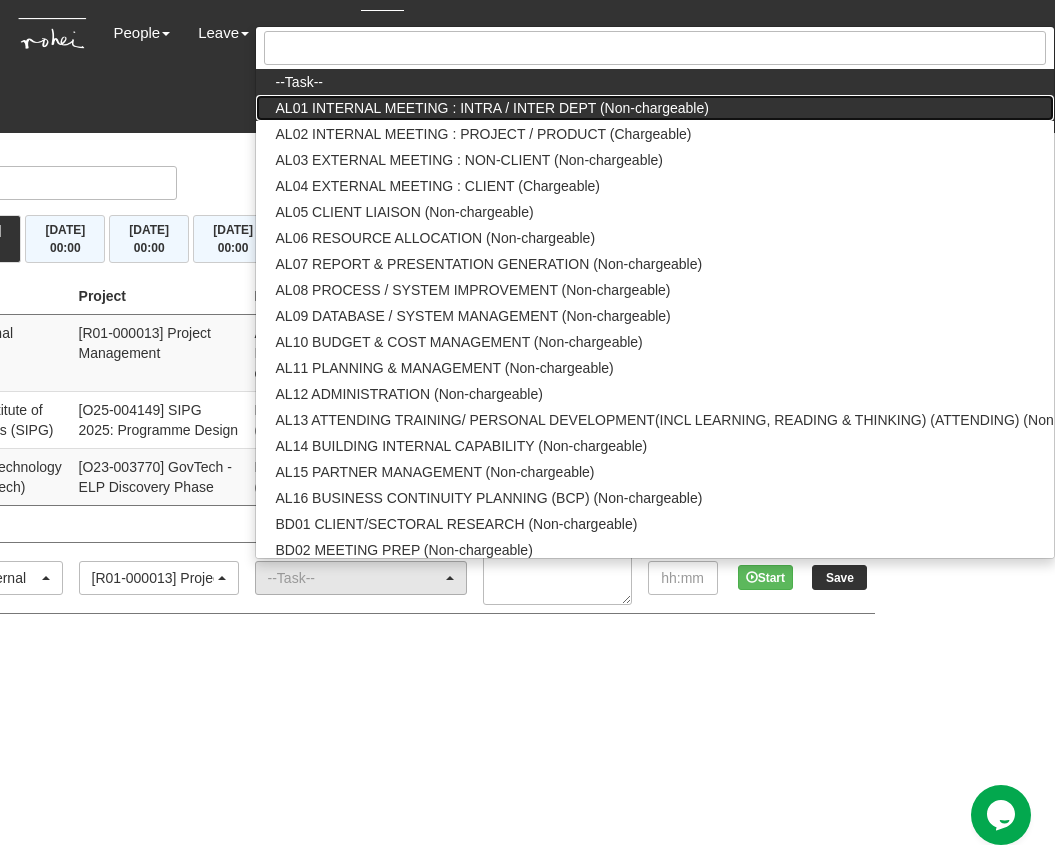 click on "AL01 INTERNAL MEETING : INTRA / INTER DEPT (Non-chargeable)" at bounding box center (492, 108) 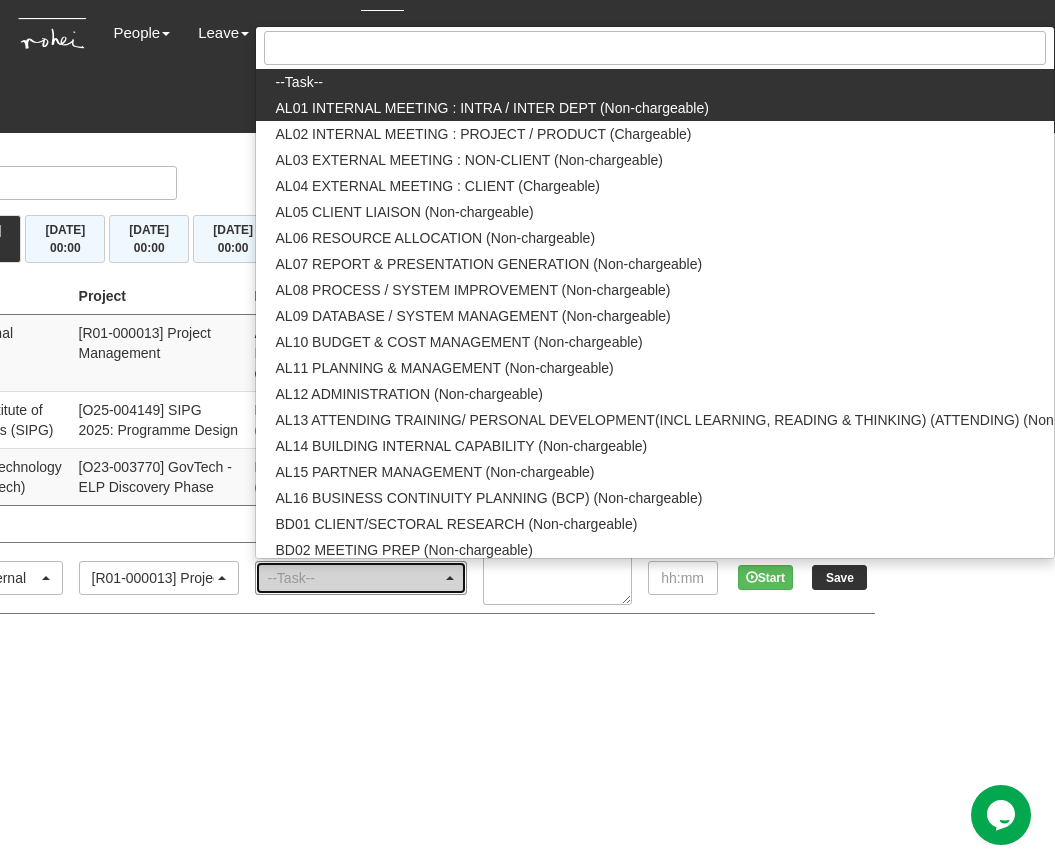select on "40" 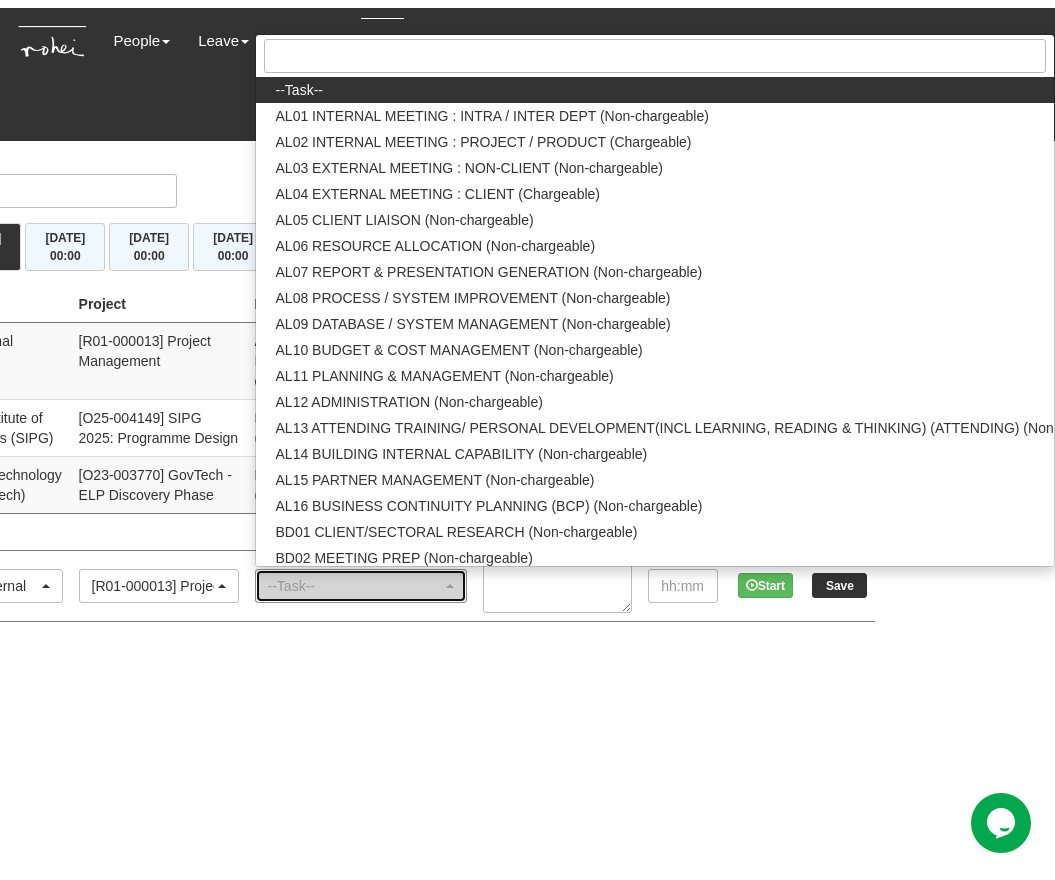 scroll, scrollTop: 0, scrollLeft: 0, axis: both 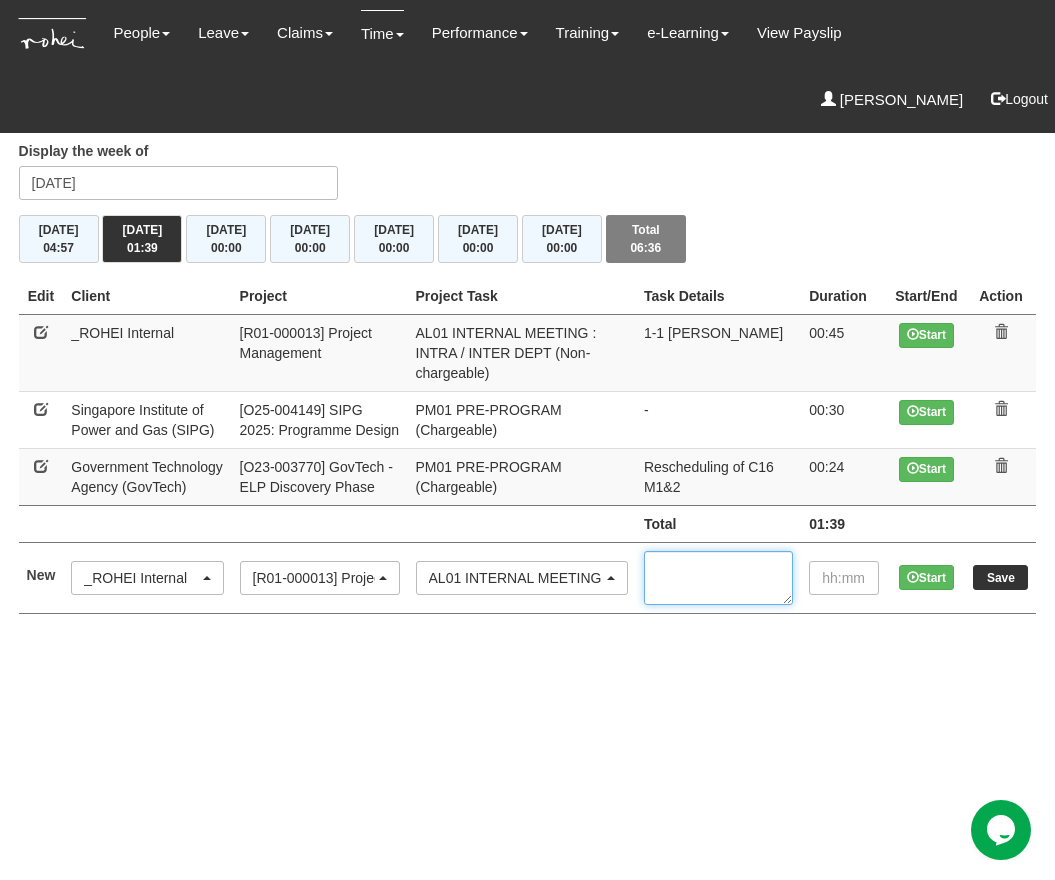 click at bounding box center (718, 578) 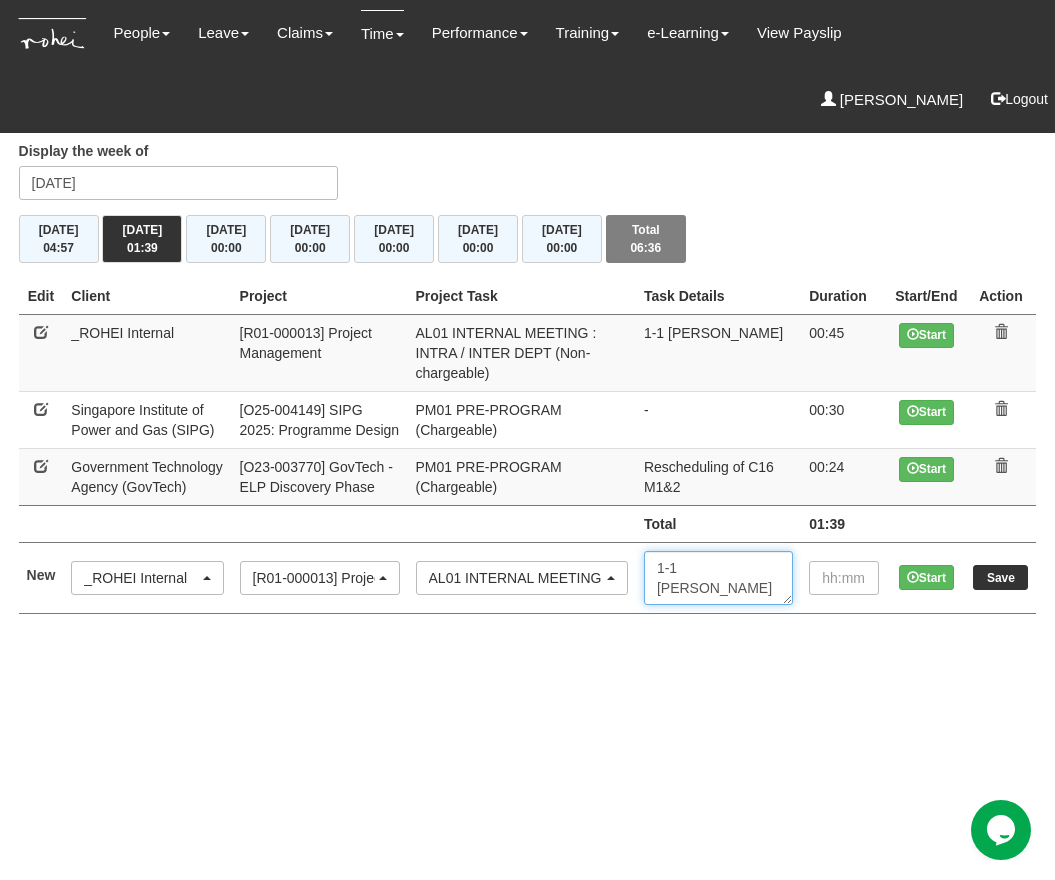 type on "1-1 [PERSON_NAME]" 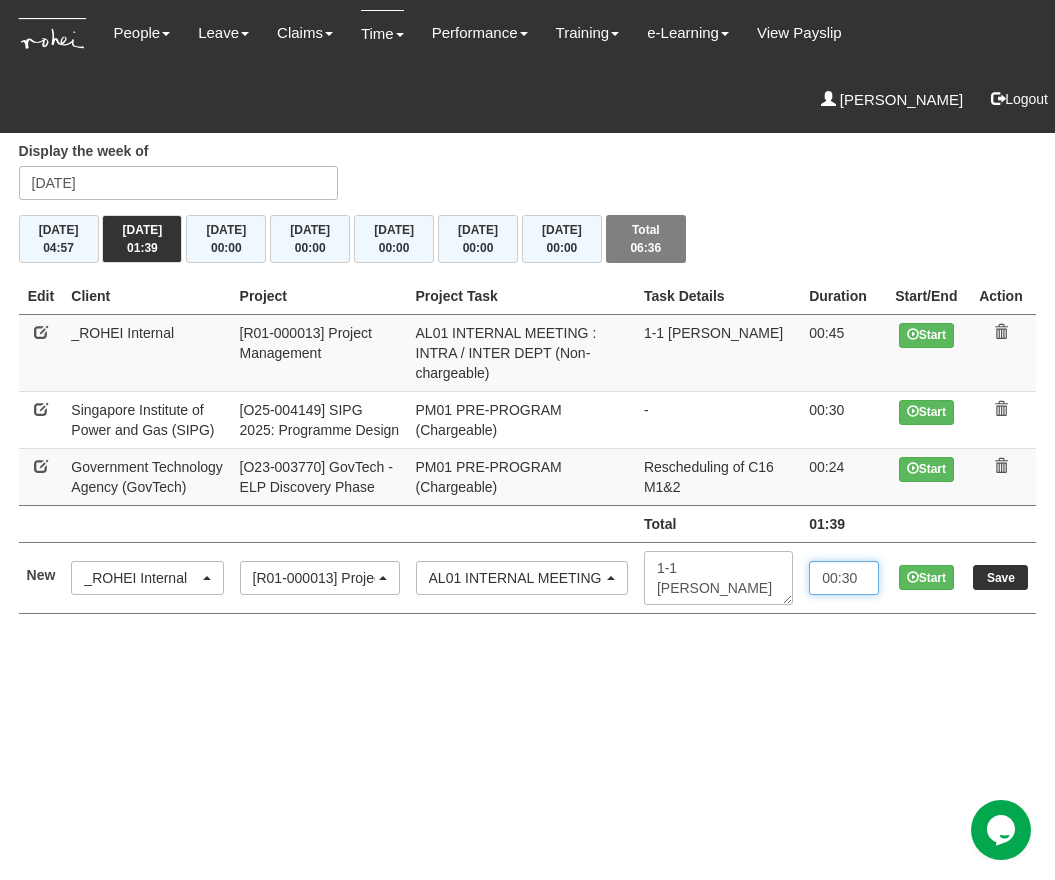 type on "00:30" 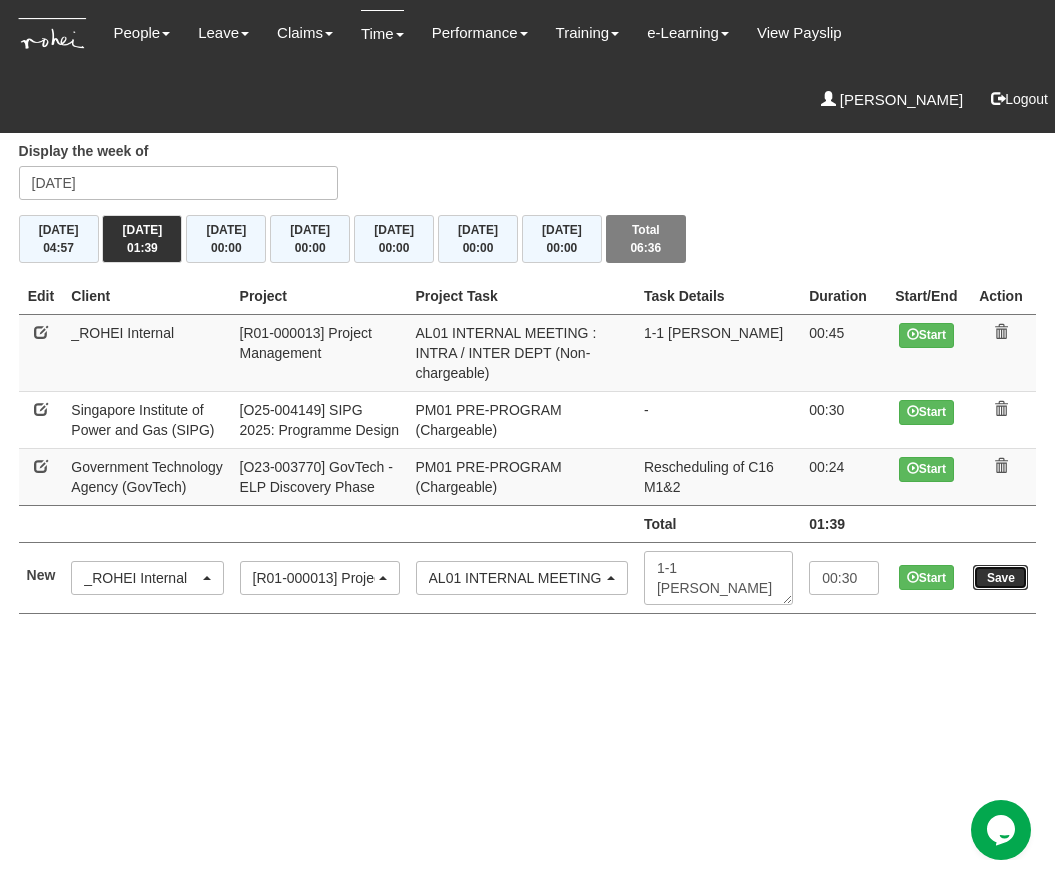 click on "Save" at bounding box center (1000, 577) 